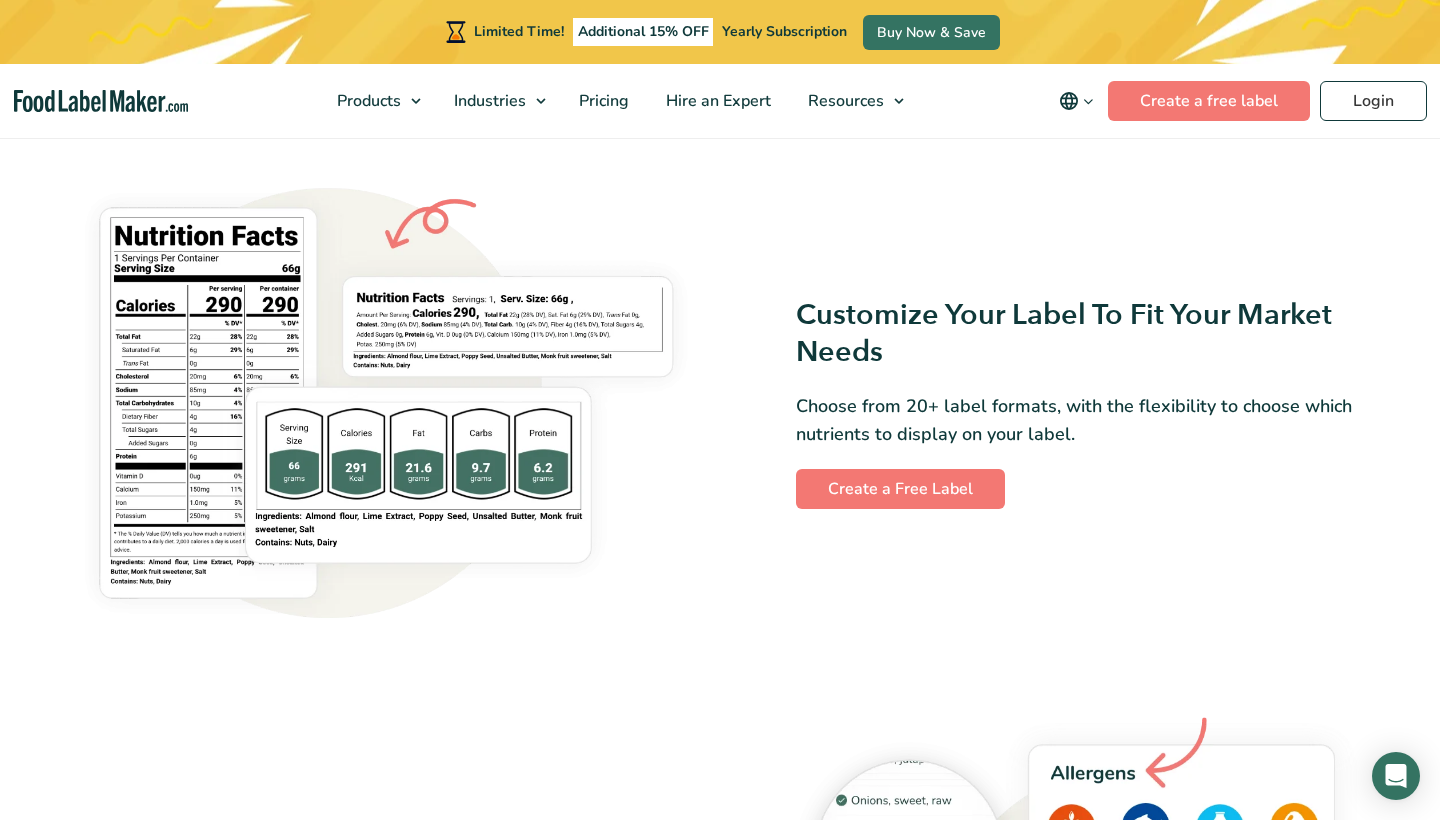 scroll, scrollTop: 0, scrollLeft: 0, axis: both 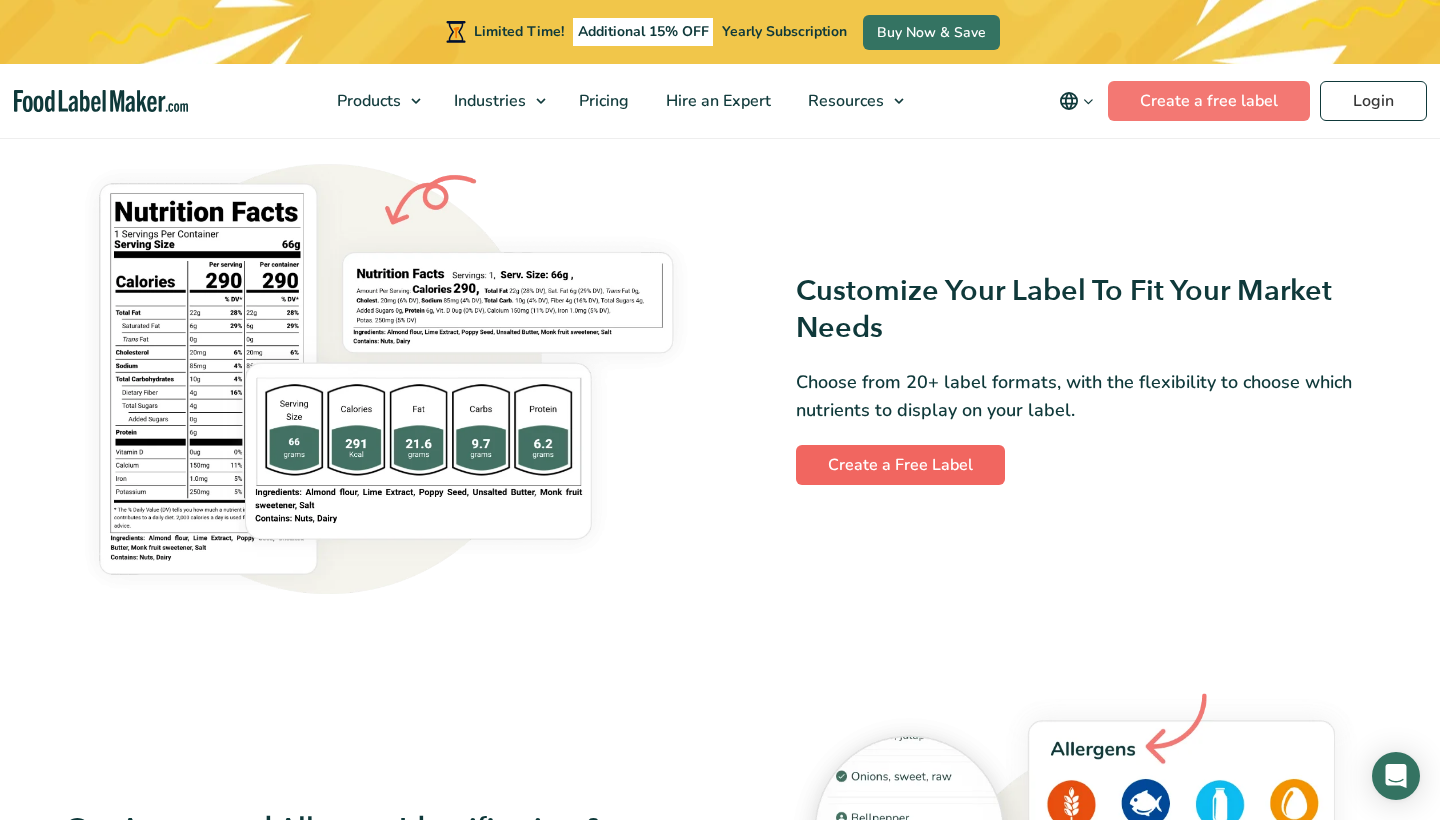 click on "Create a Free Label" at bounding box center [900, 465] 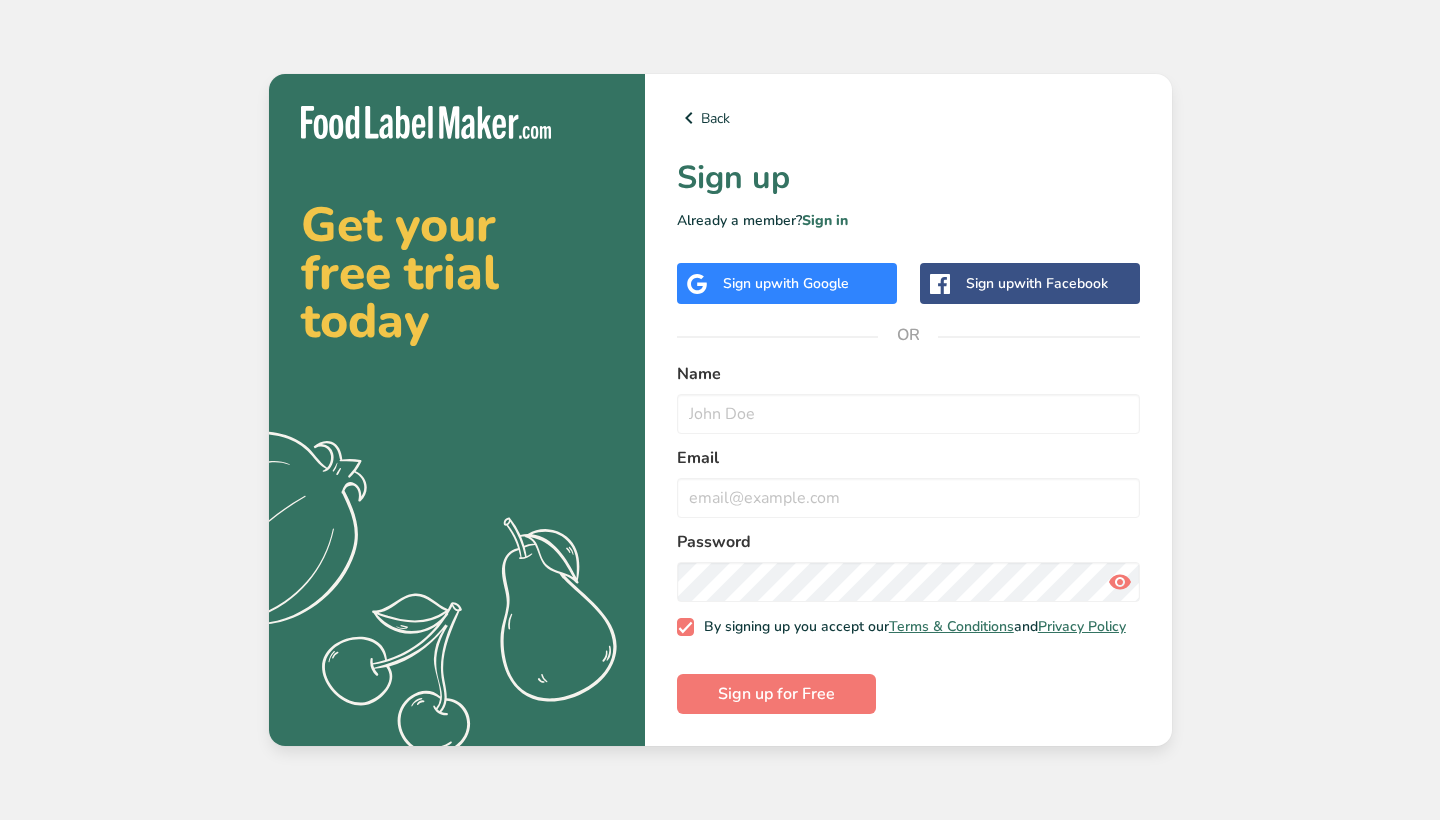 scroll, scrollTop: 0, scrollLeft: 0, axis: both 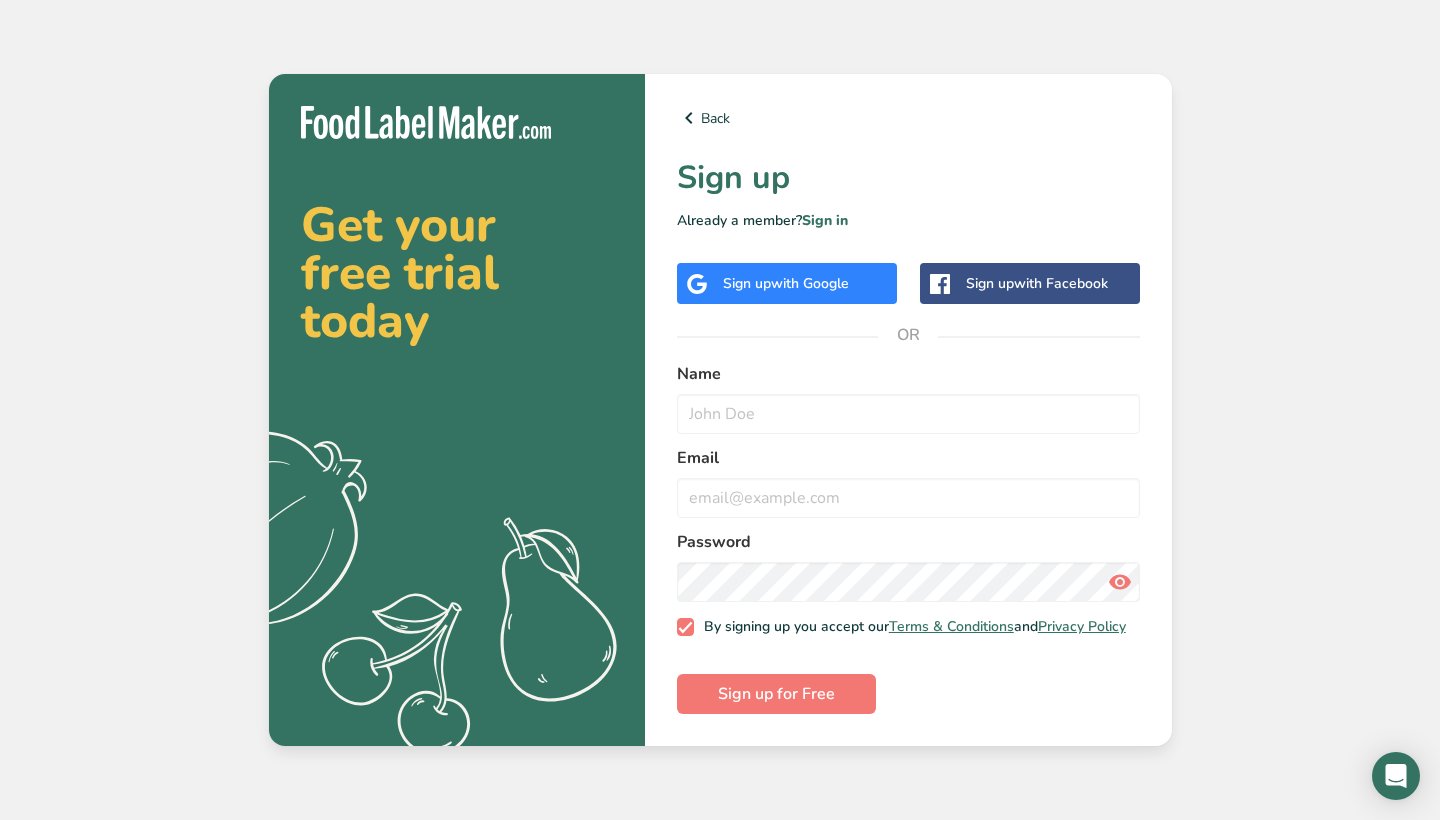 click on "with Google" at bounding box center [810, 283] 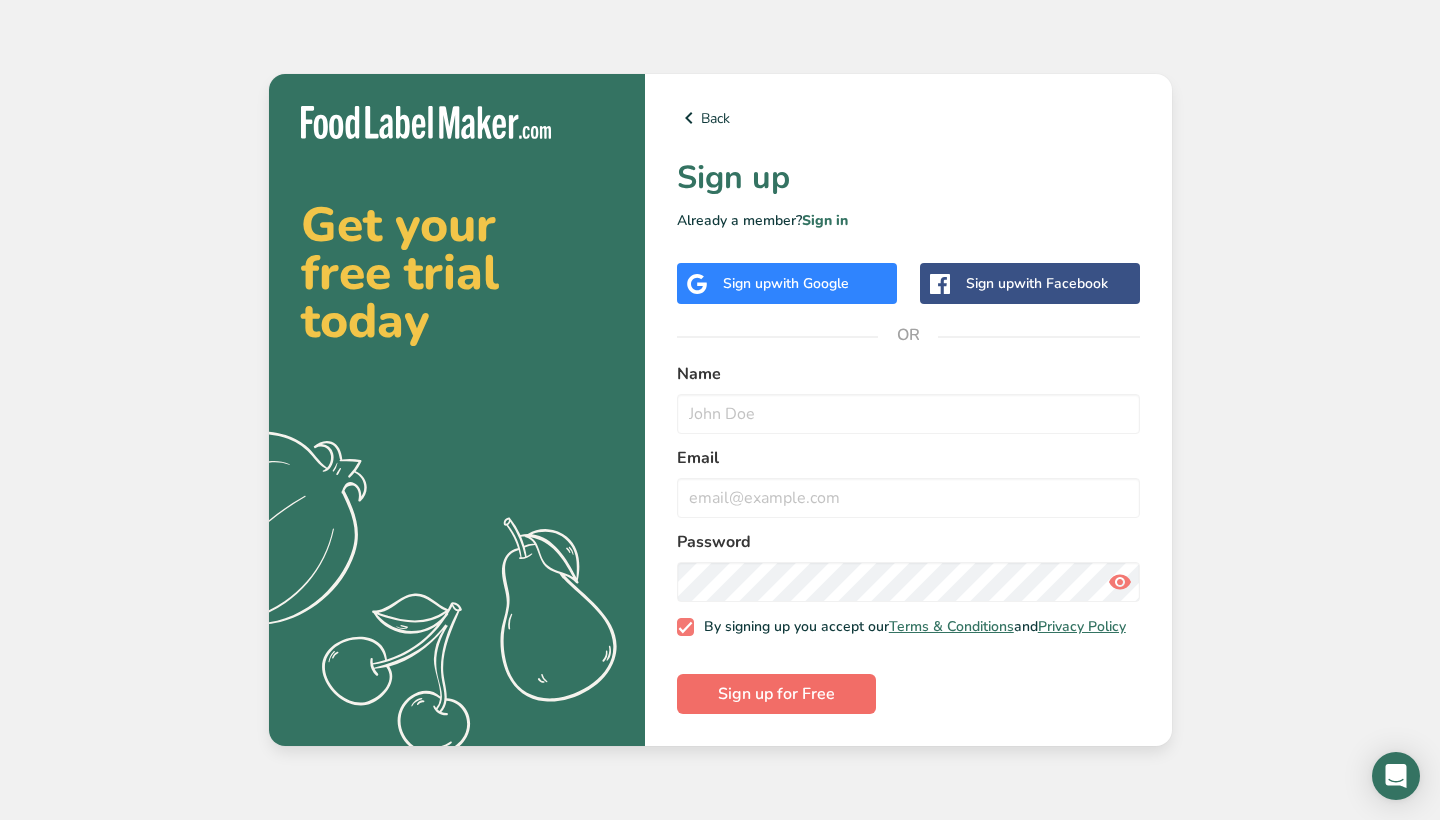 click on "Sign up for Free" at bounding box center (776, 694) 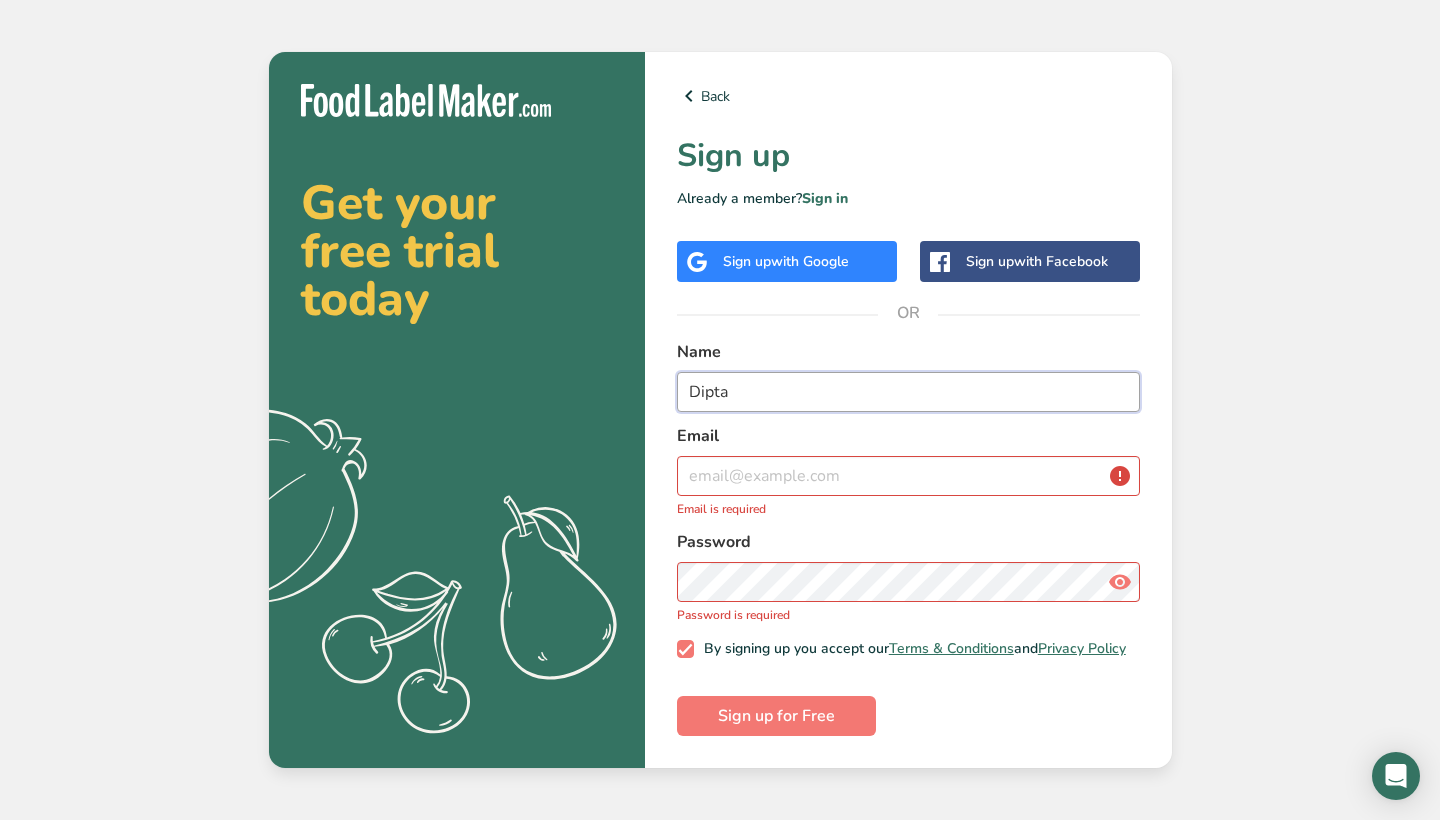type on "Dipta" 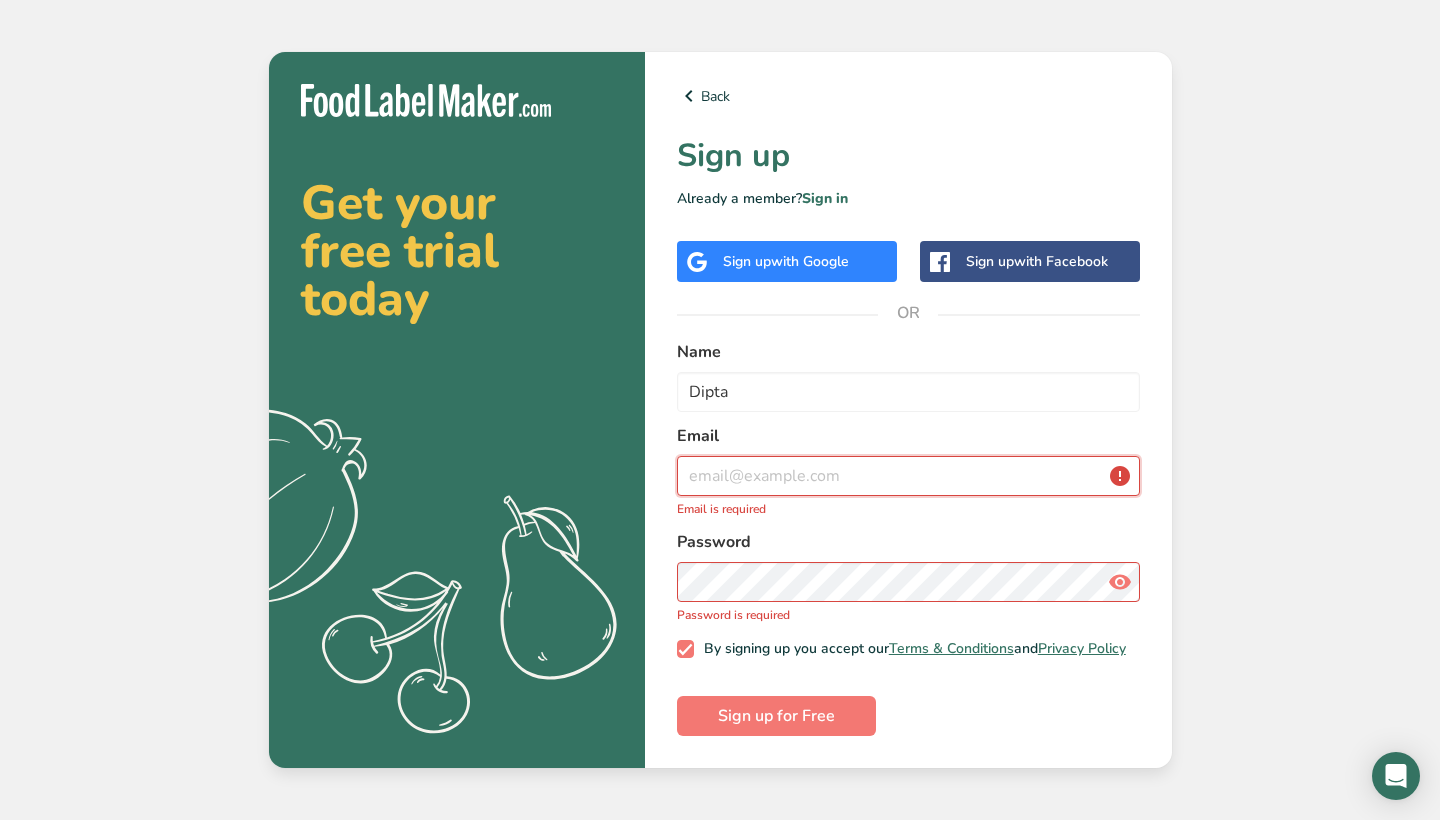 type on "P" 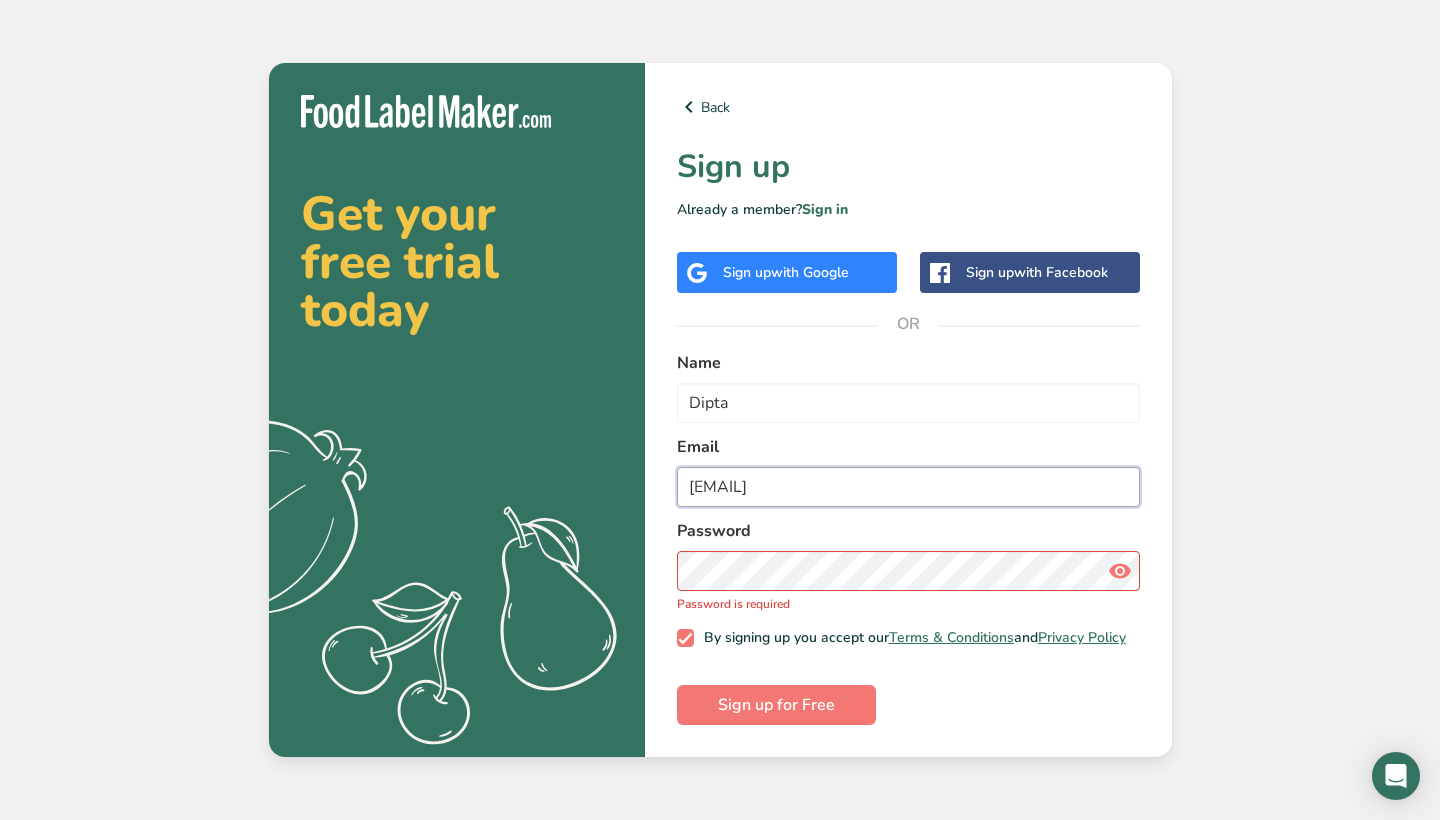 type on "[EMAIL]" 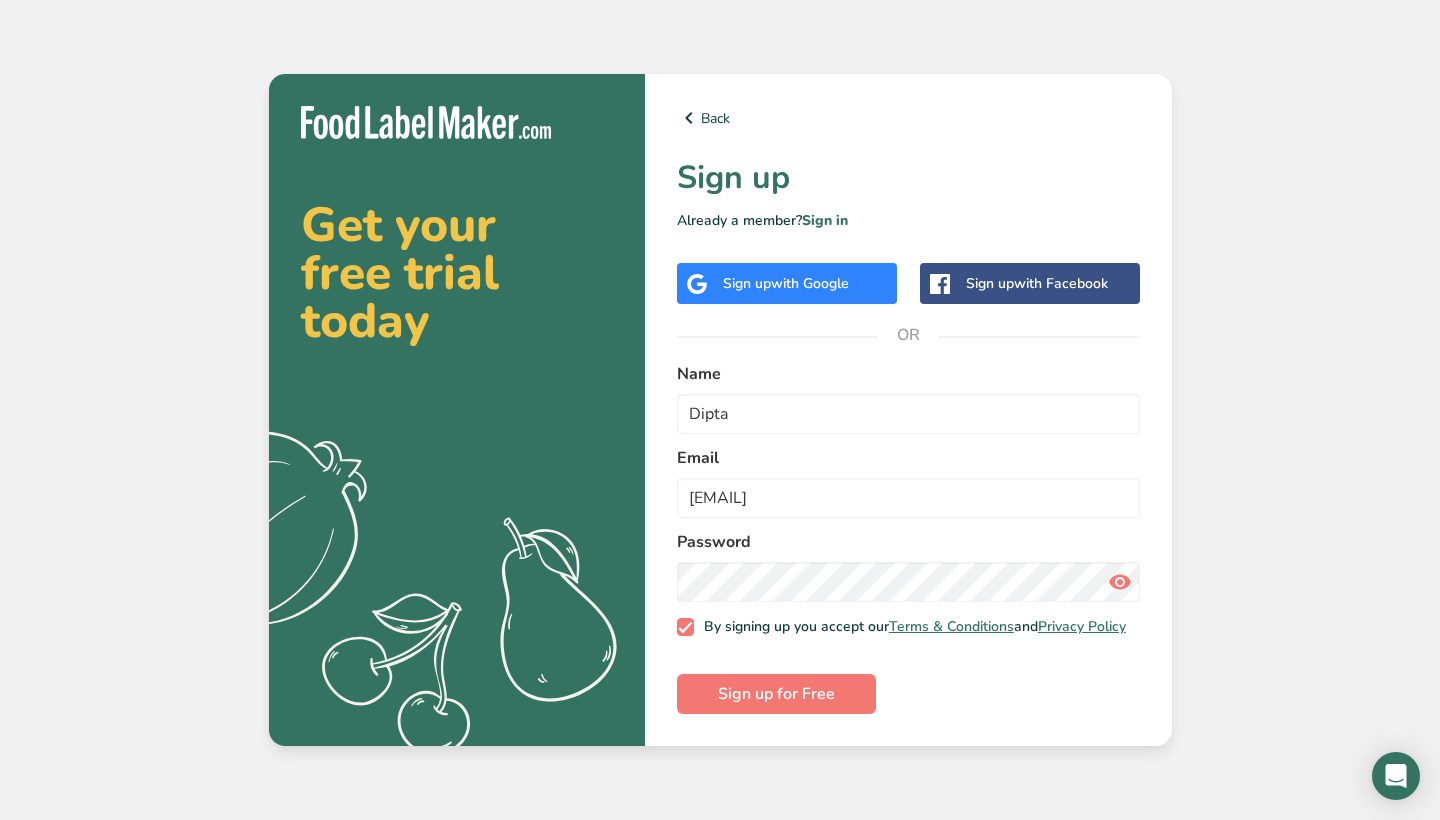 click at bounding box center (1120, 582) 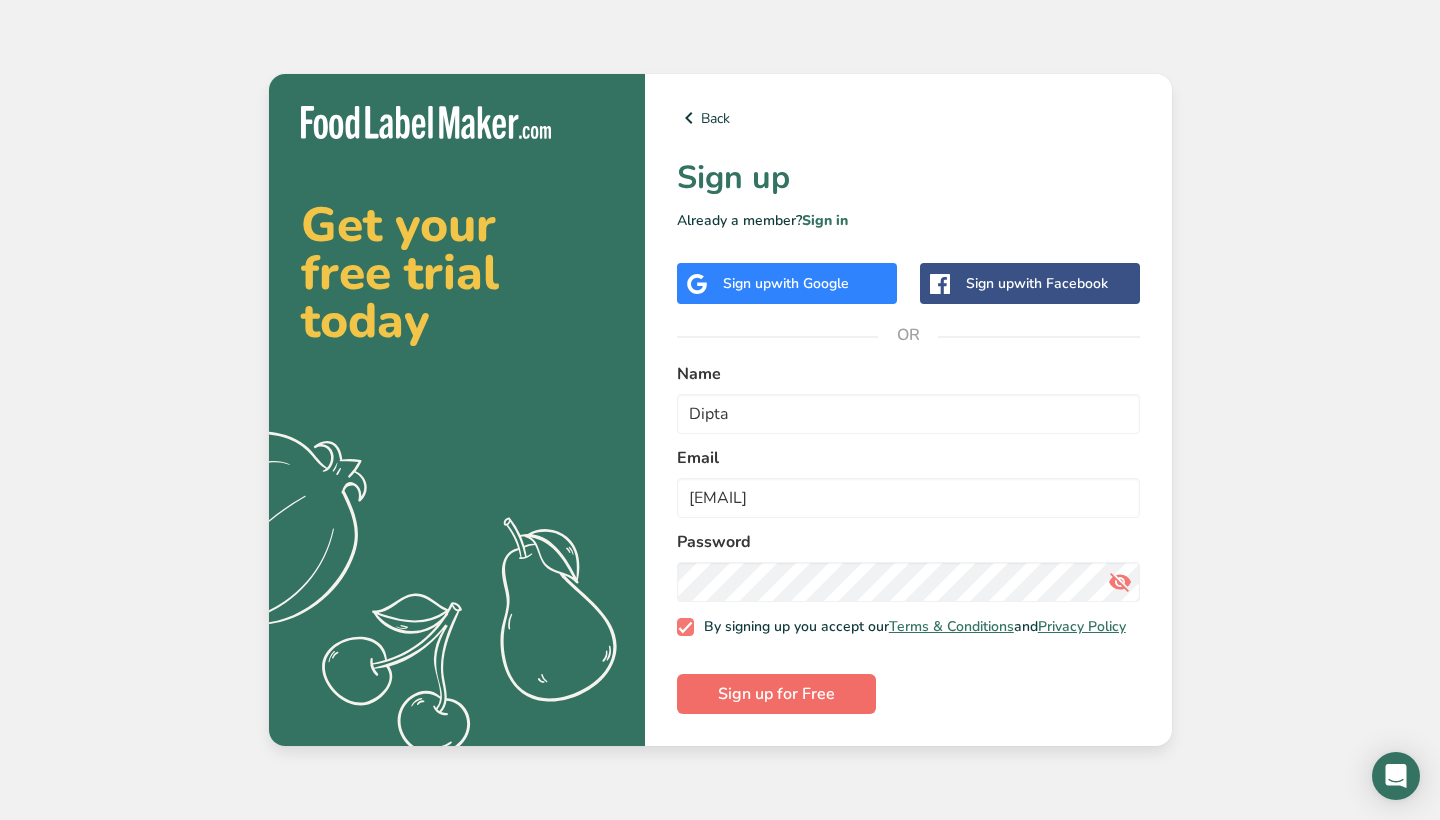 click on "Sign up for Free" at bounding box center (776, 694) 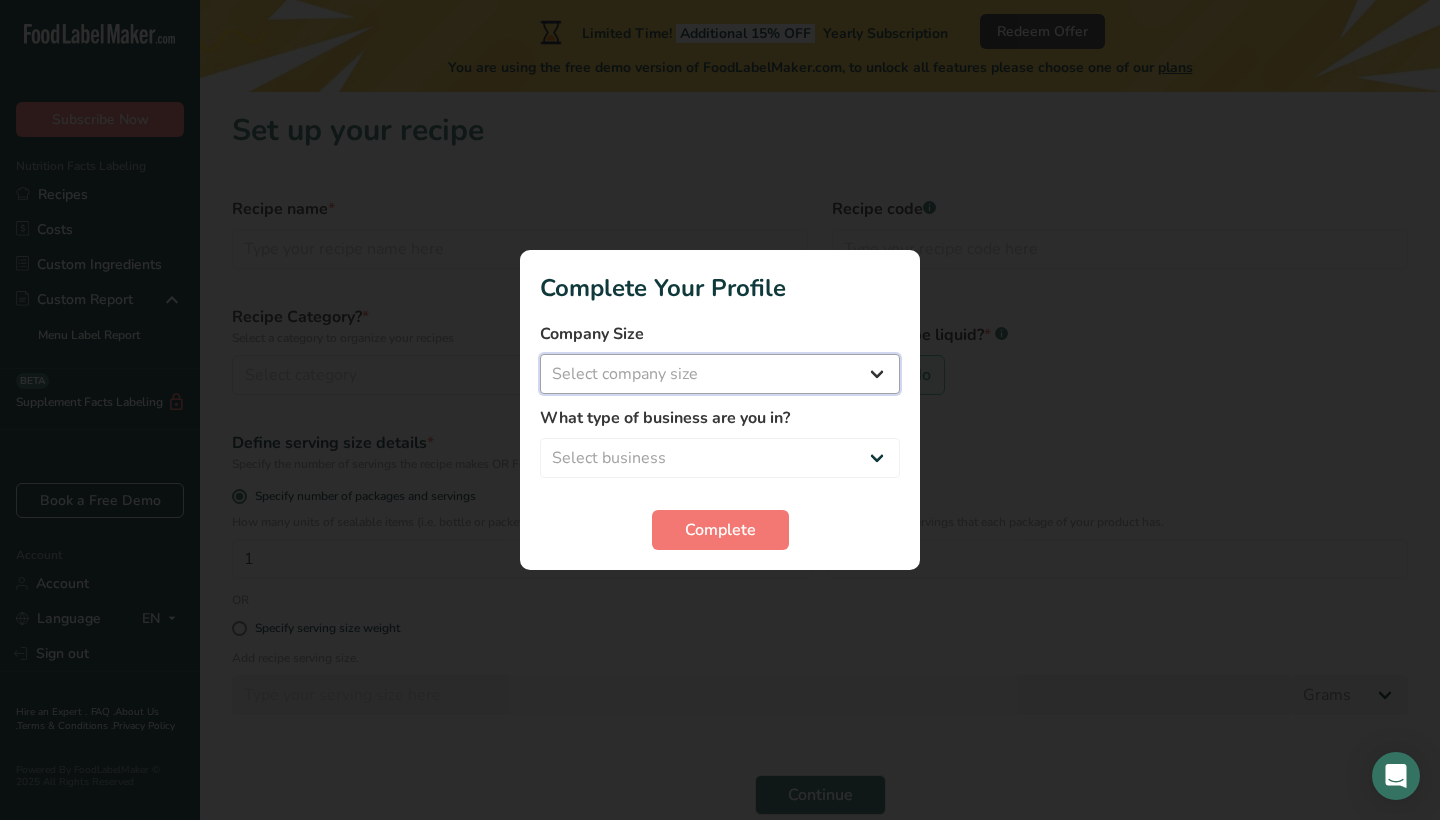 select on "1" 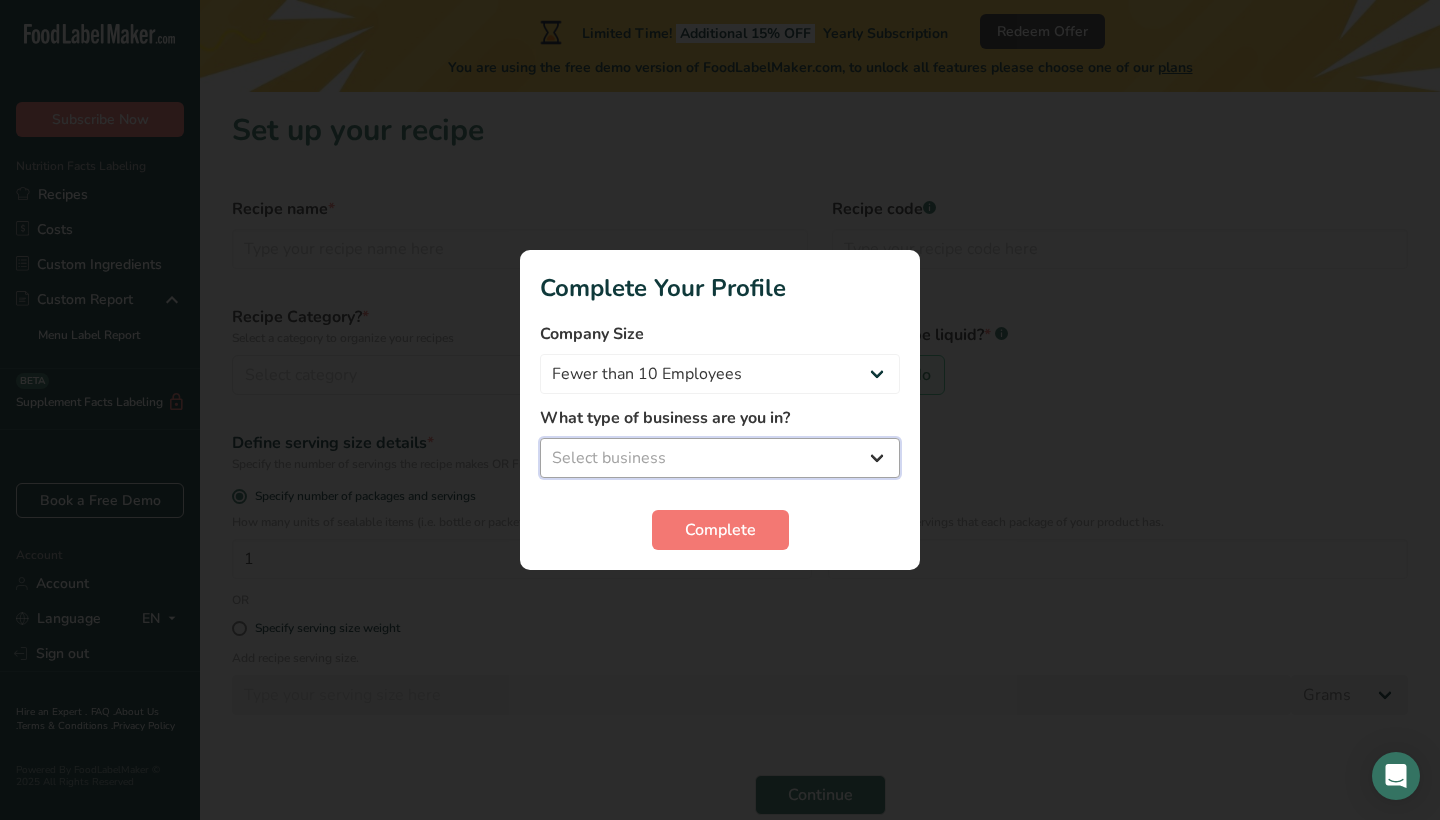 select on "4" 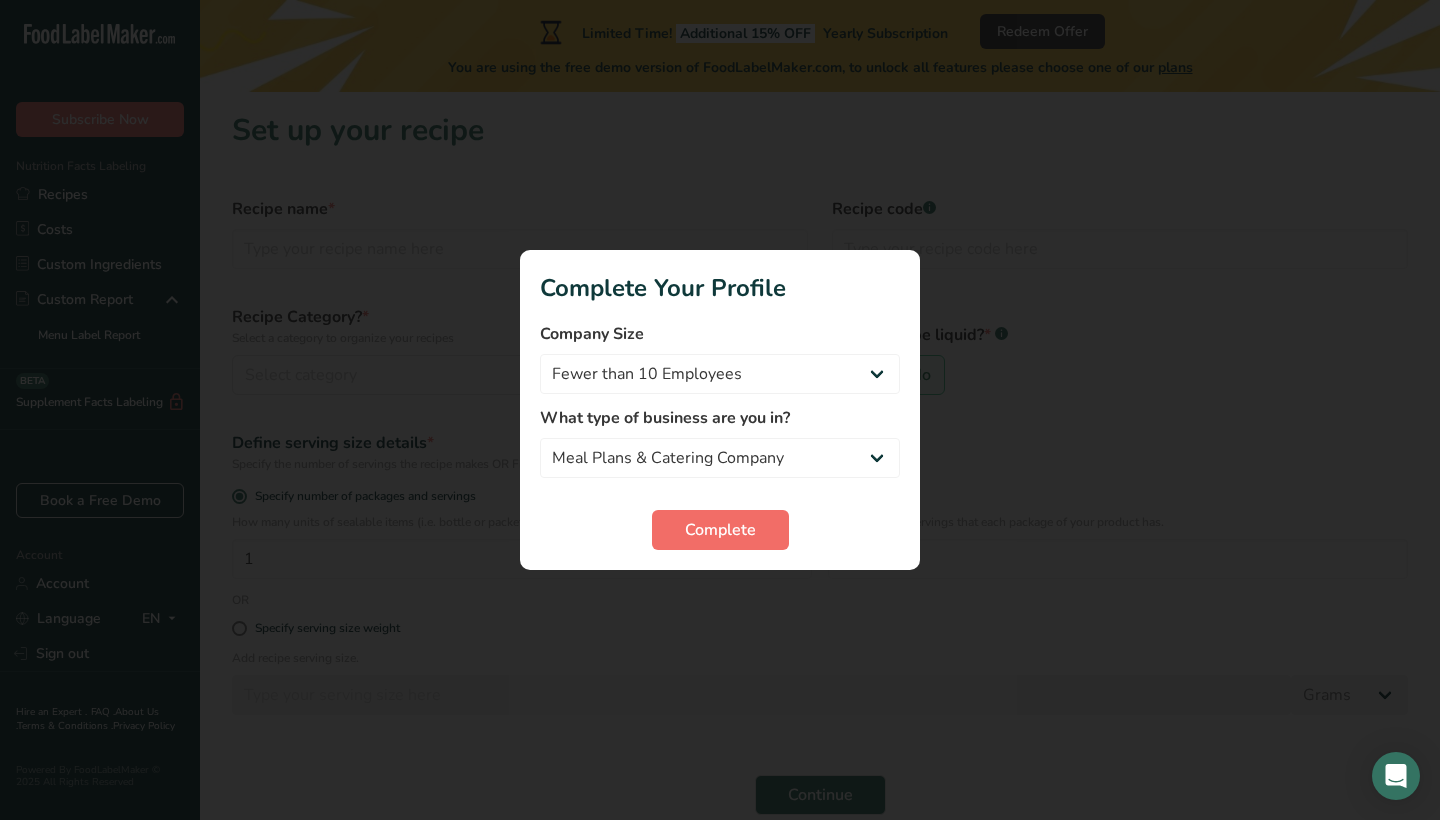 click on "Complete" at bounding box center (720, 530) 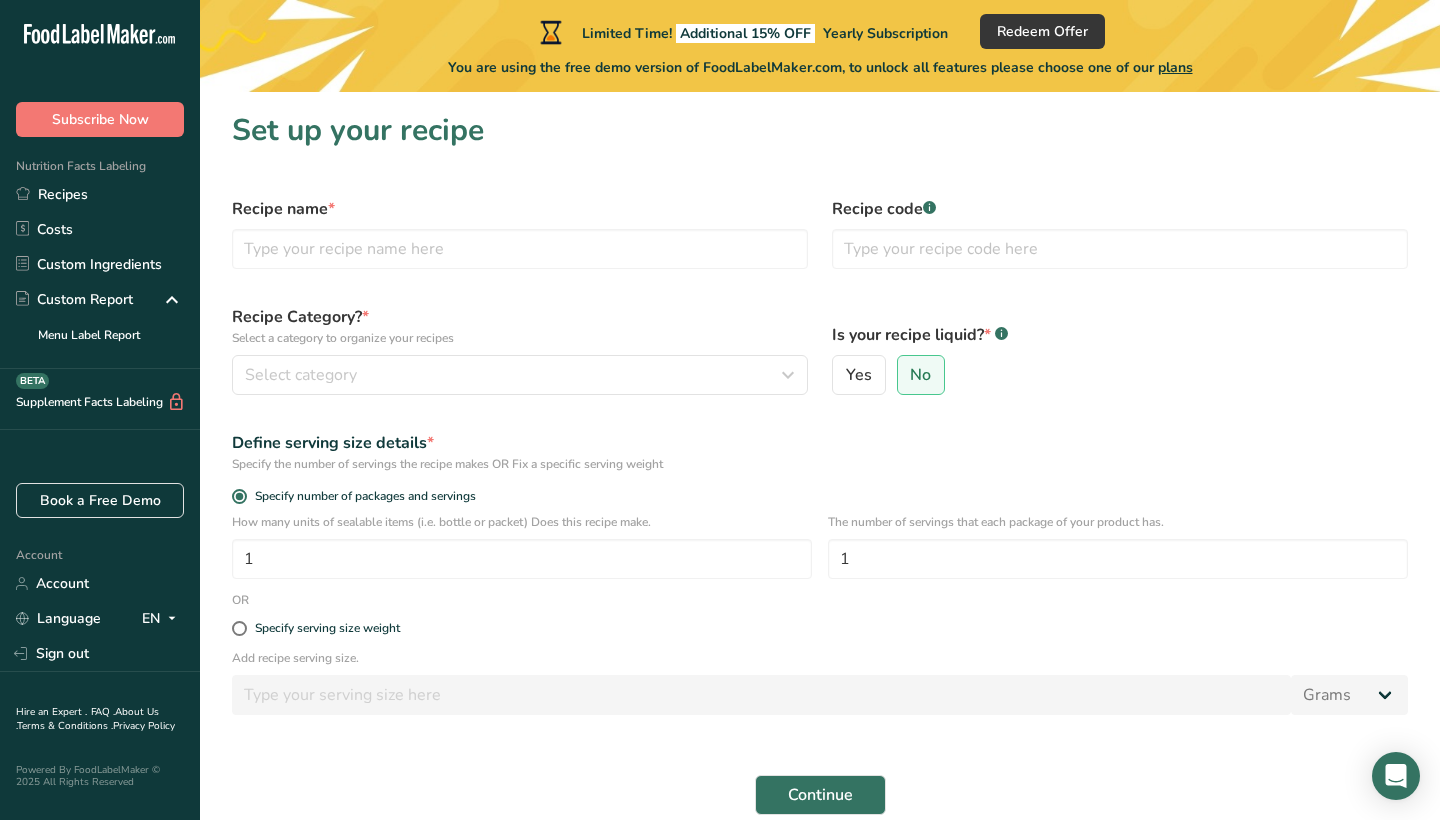 scroll, scrollTop: 0, scrollLeft: 0, axis: both 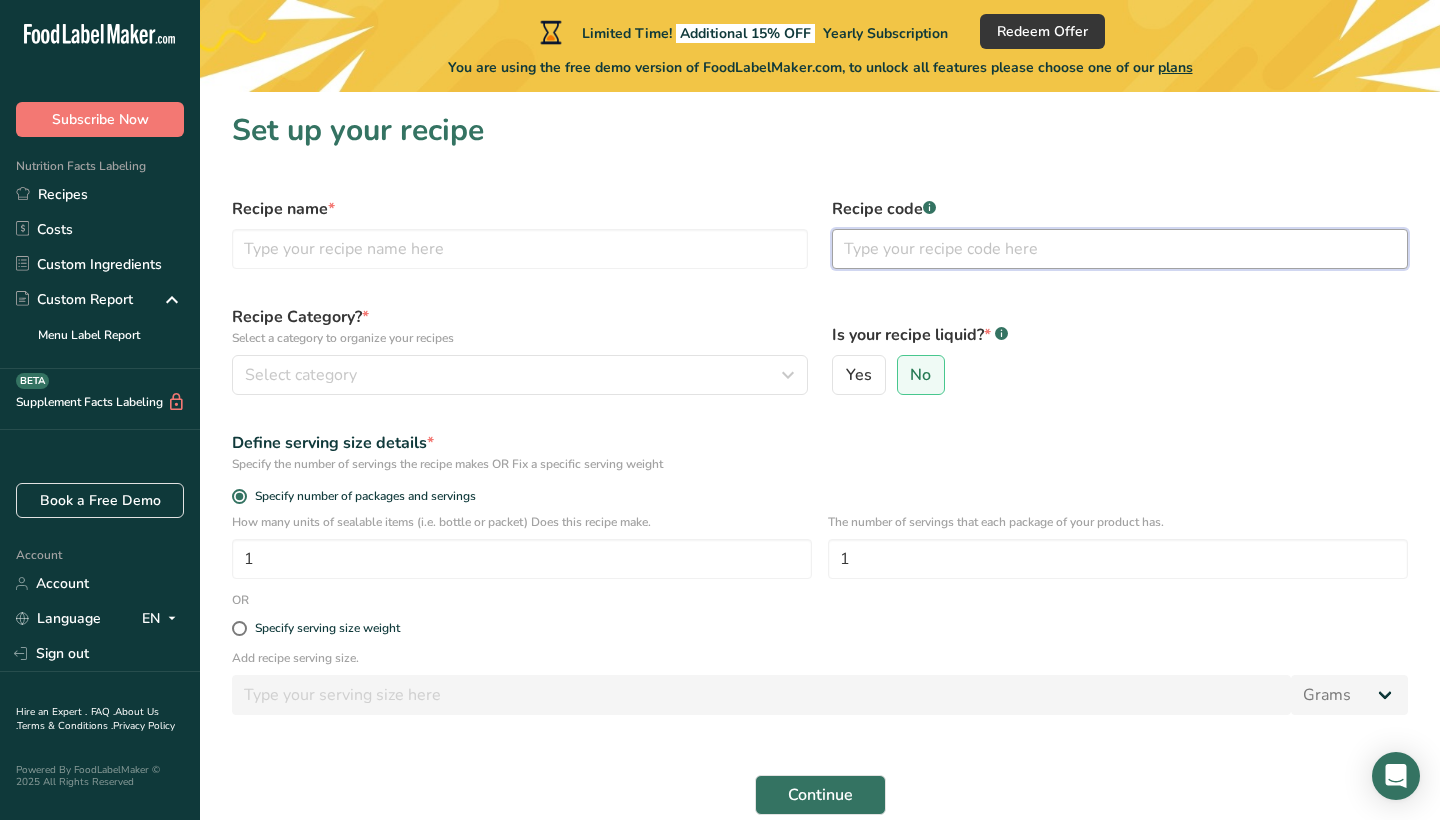 click at bounding box center [1120, 249] 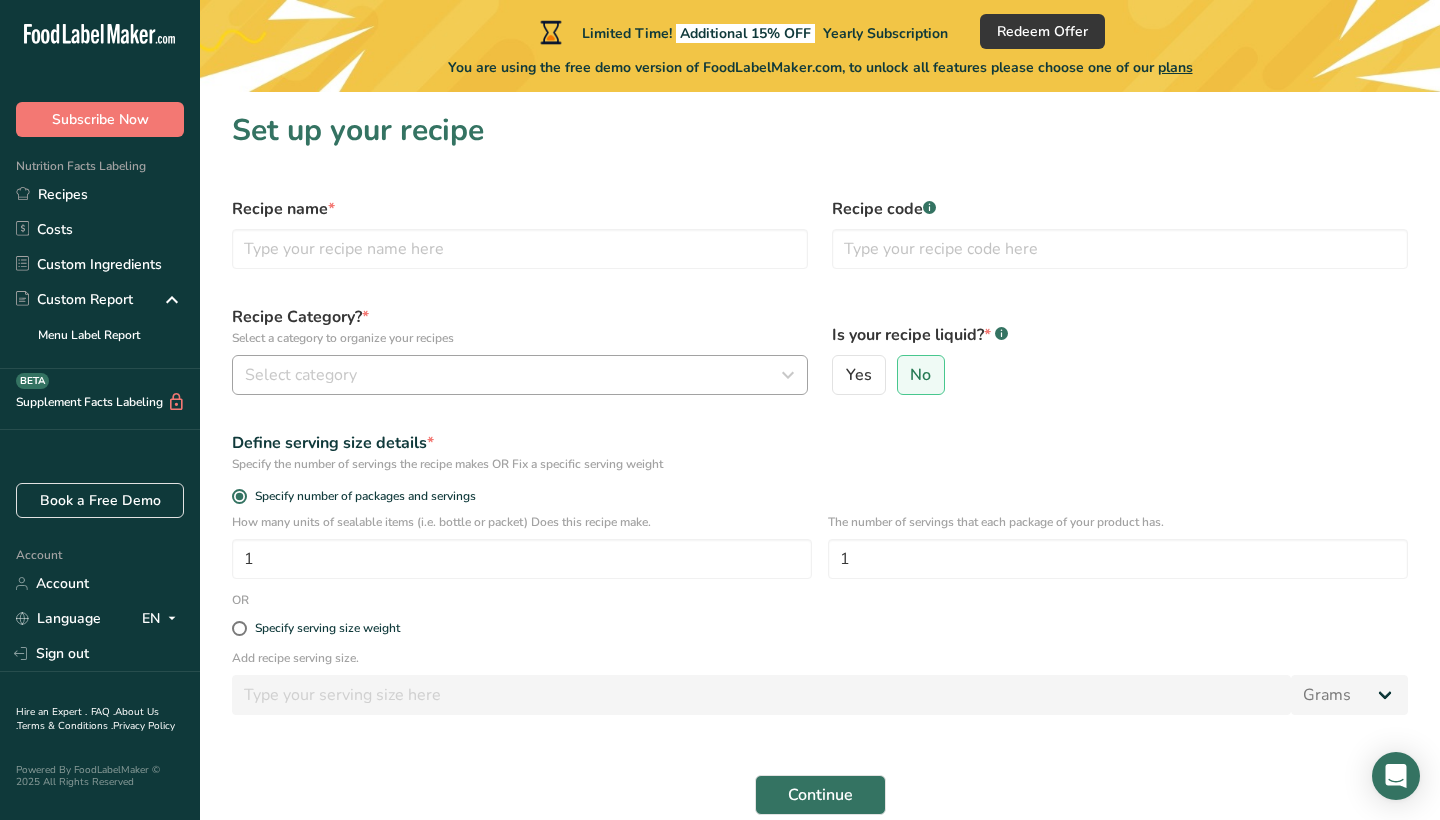 click on "Select category" at bounding box center [514, 375] 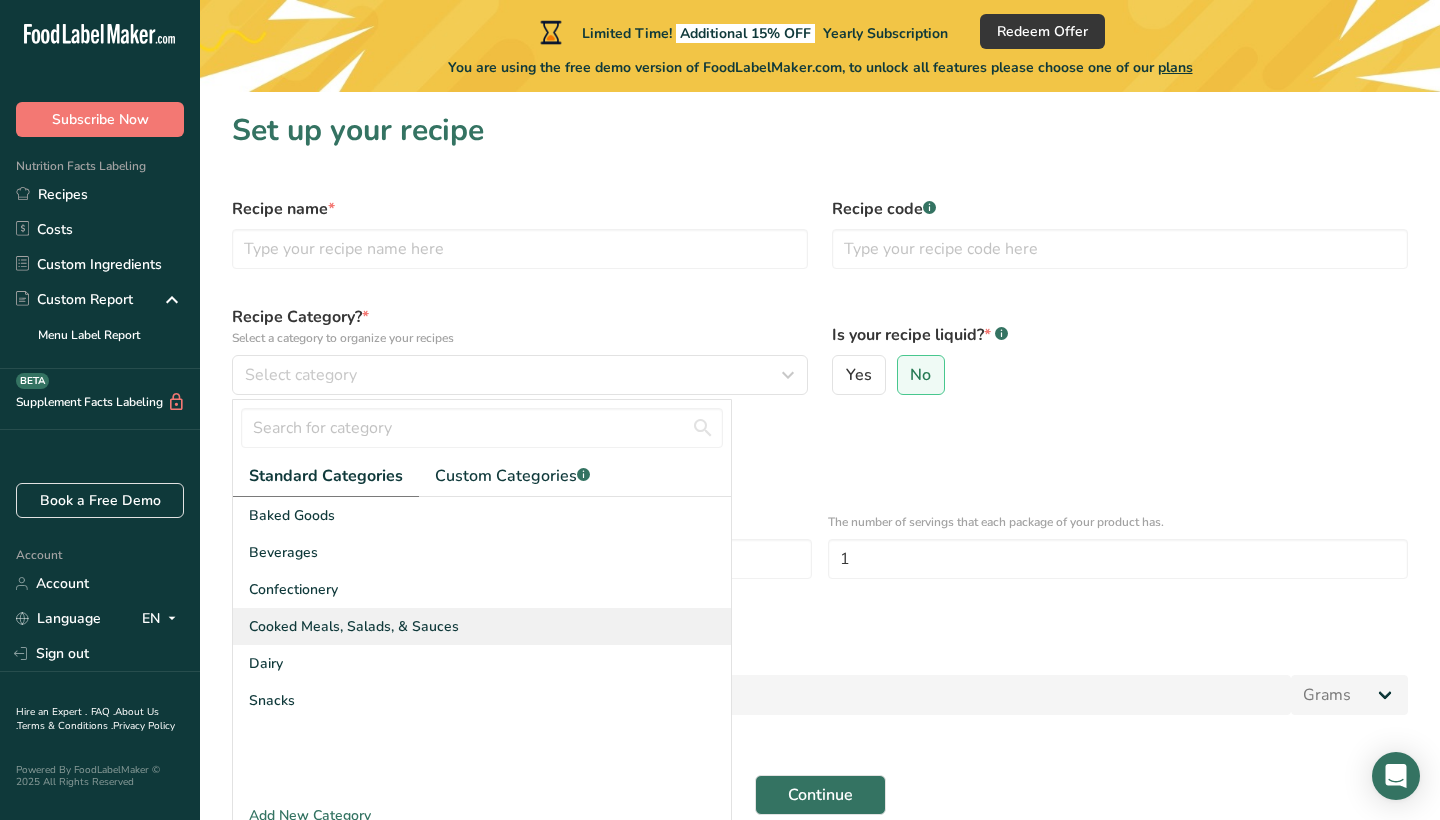 click on "Cooked Meals, Salads, & Sauces" at bounding box center [354, 626] 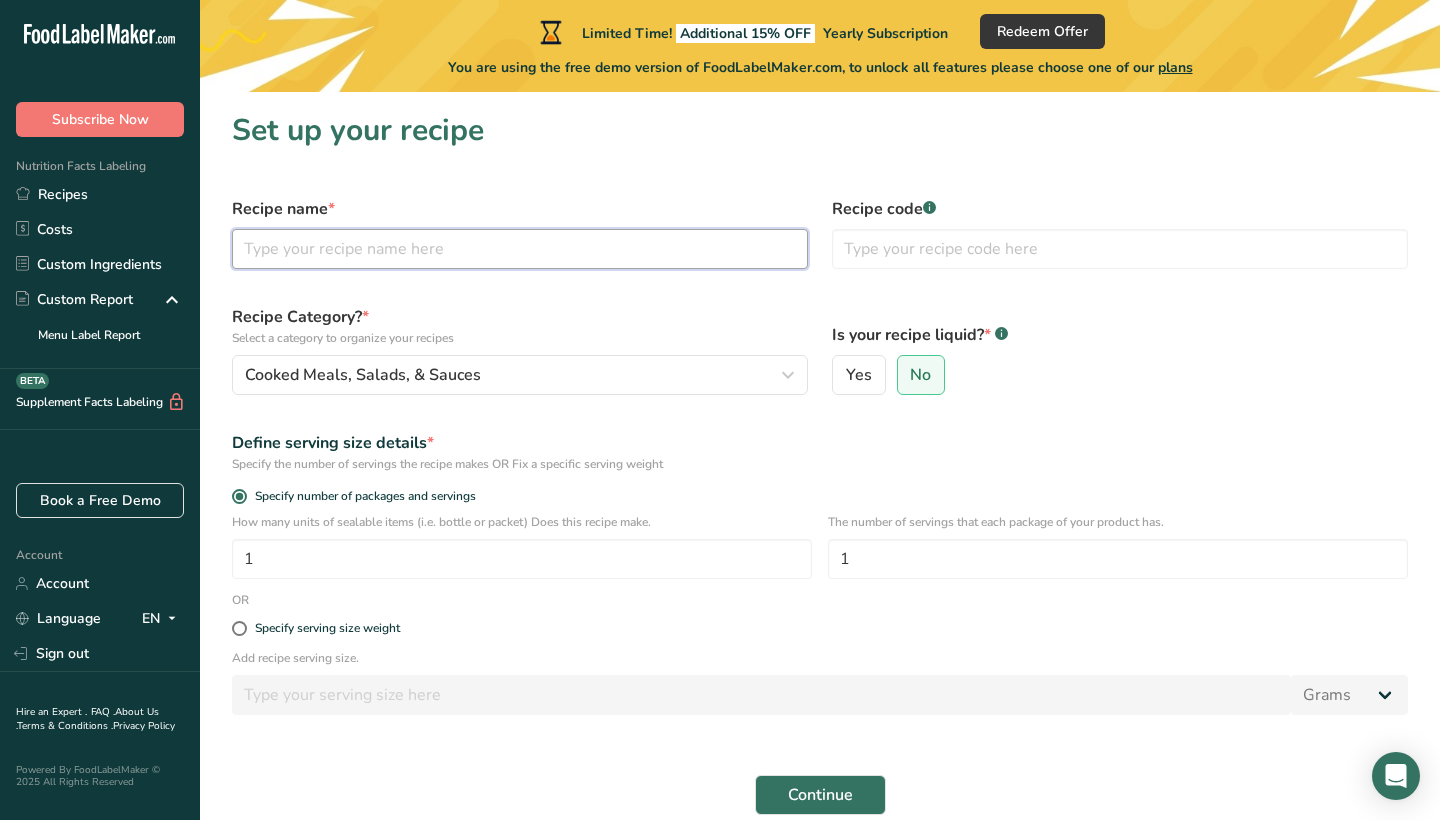 click at bounding box center [520, 249] 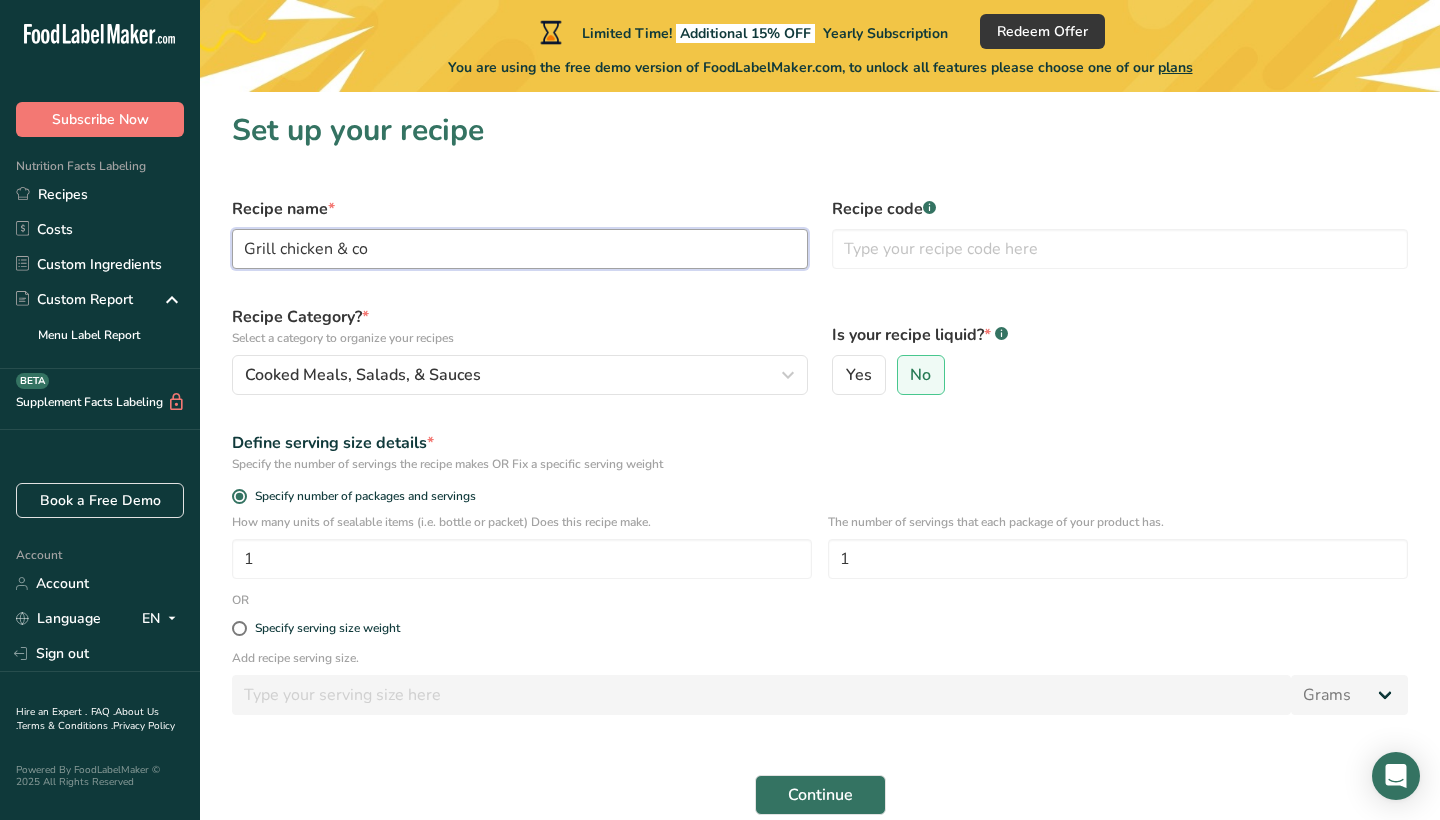 type on "Grill chicken & co" 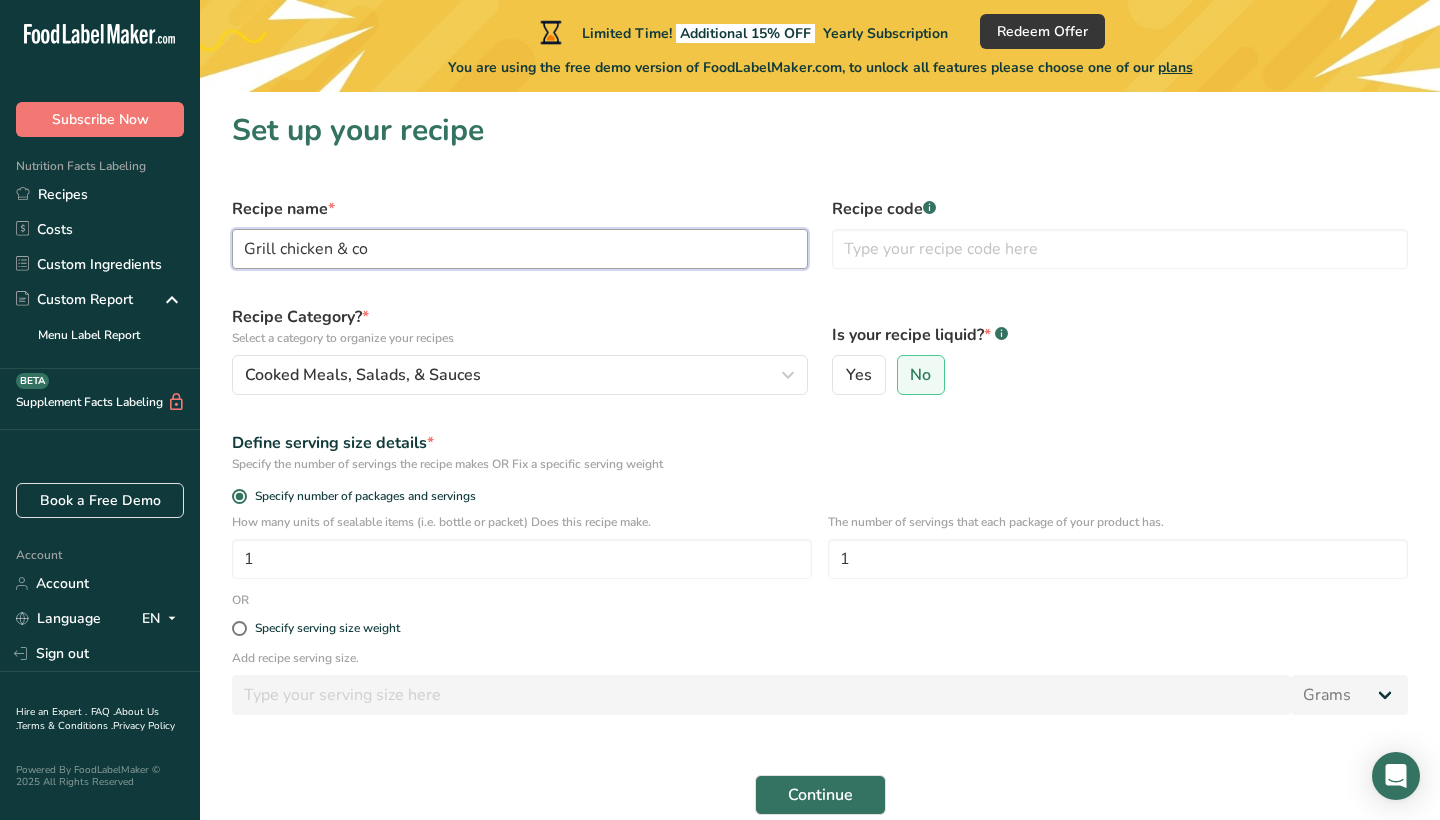 click on "Continue" at bounding box center (820, 795) 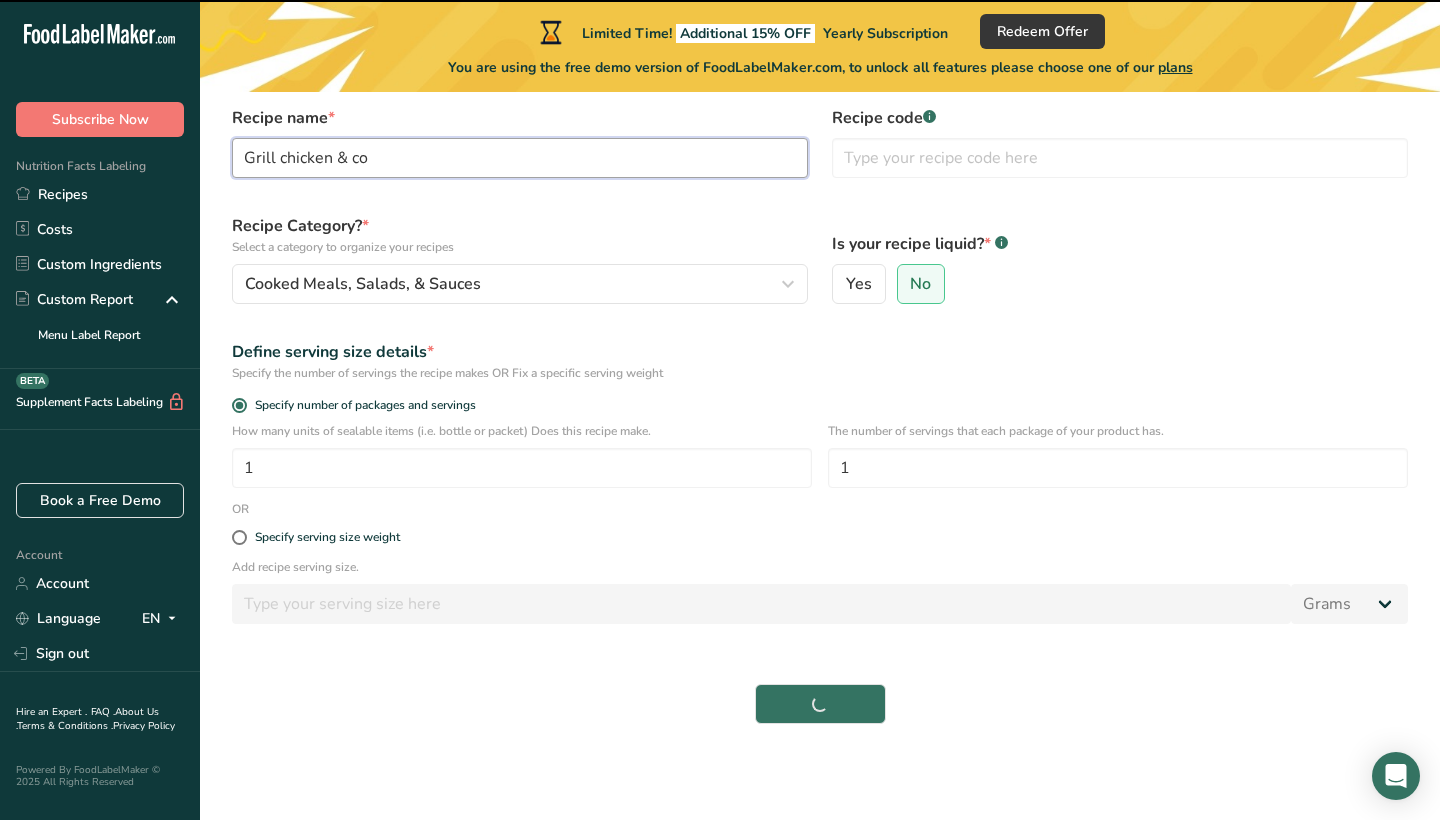 scroll, scrollTop: 91, scrollLeft: 0, axis: vertical 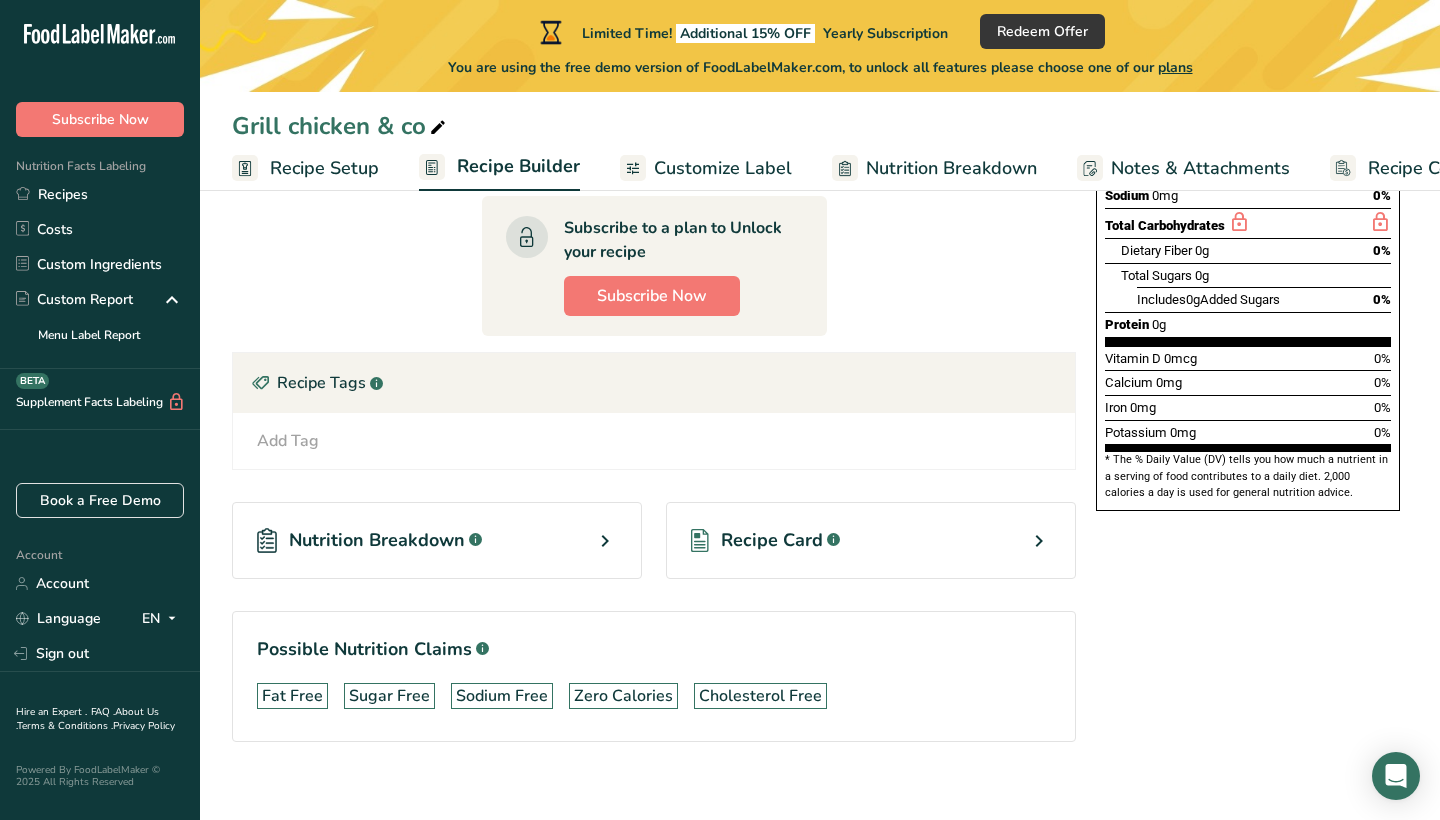 click on "Recipe Card
.a-a{fill:#347362;}.b-a{fill:#fff;}" at bounding box center [871, 540] 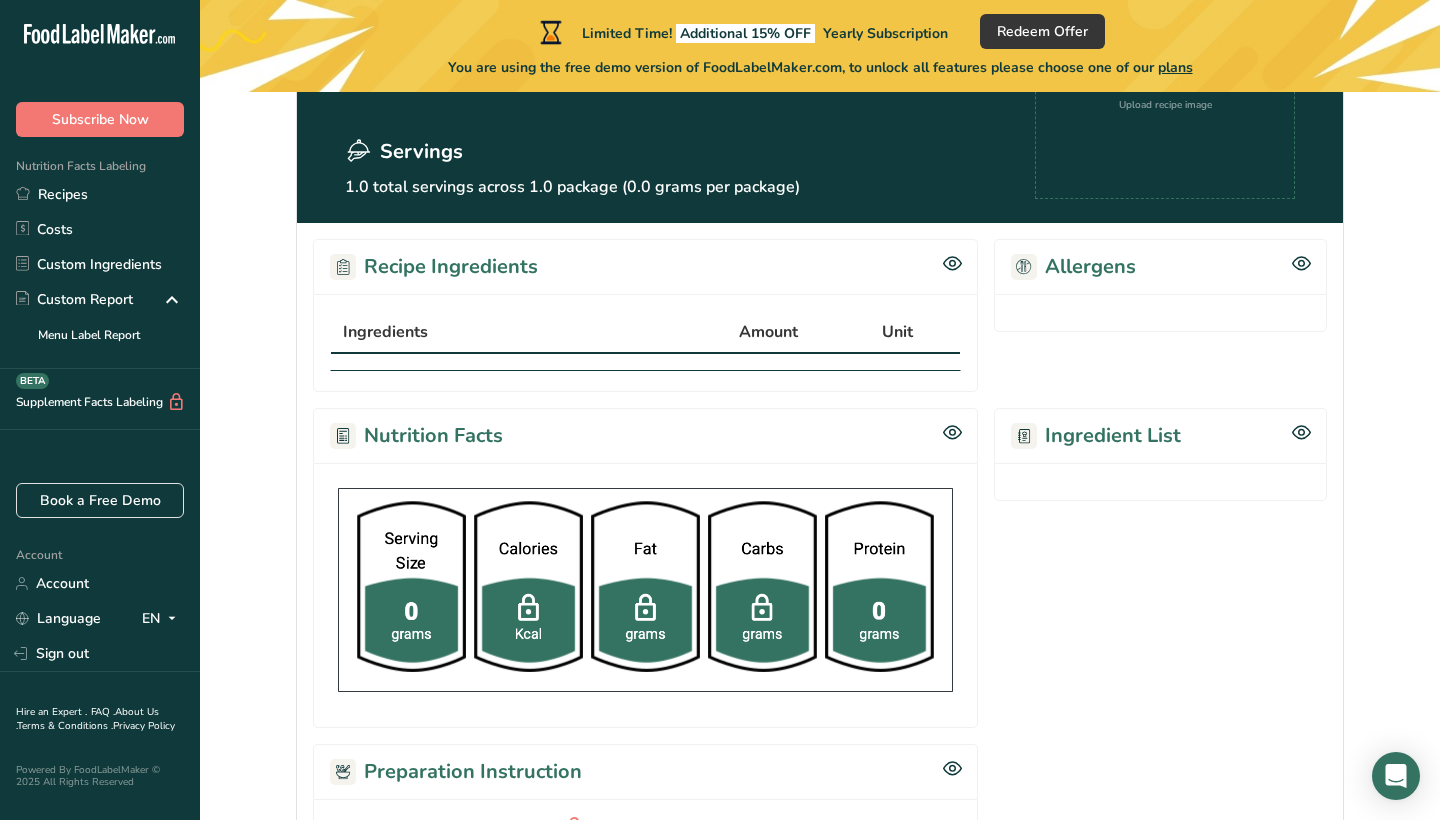 scroll, scrollTop: 221, scrollLeft: 0, axis: vertical 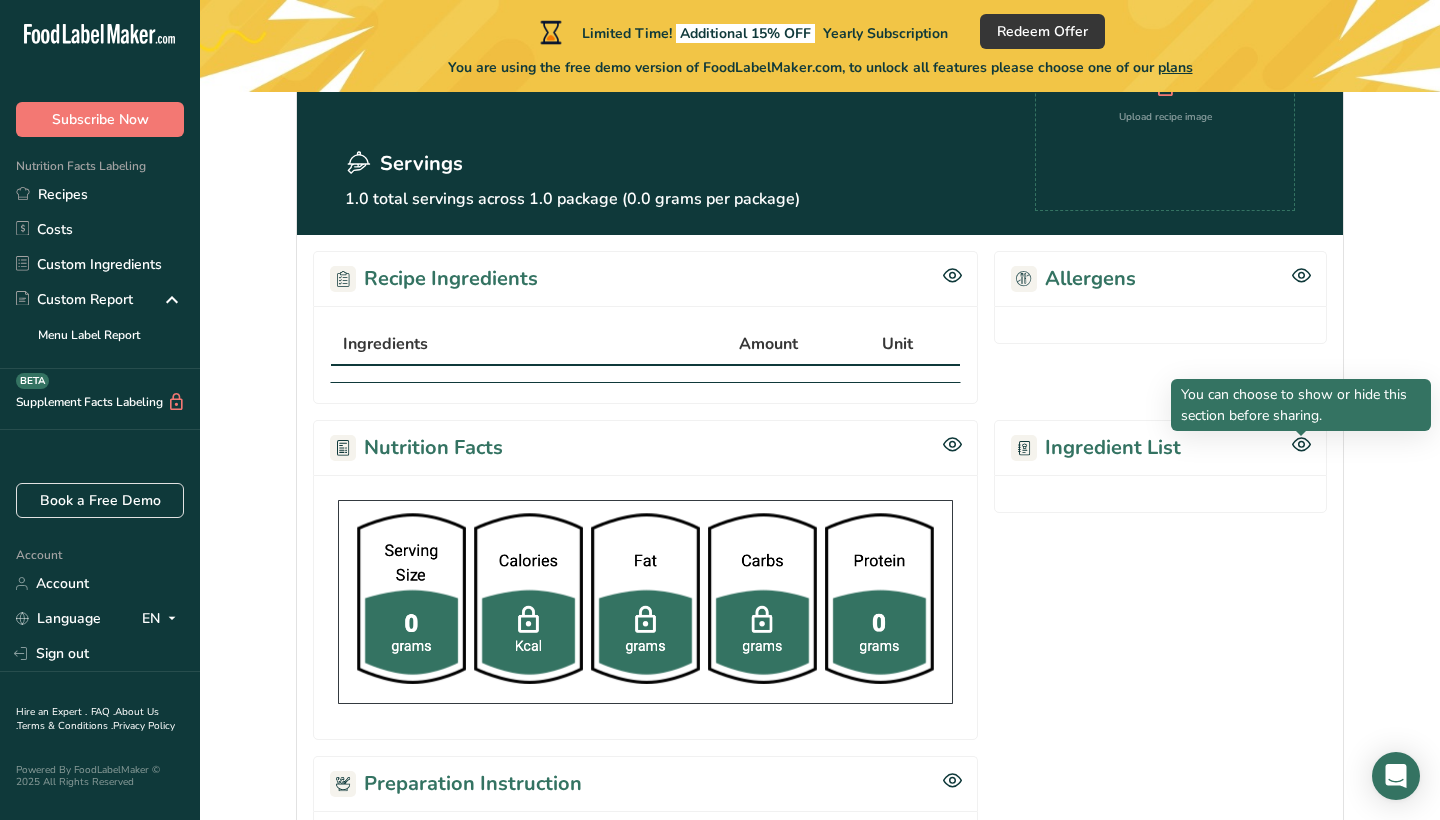 click 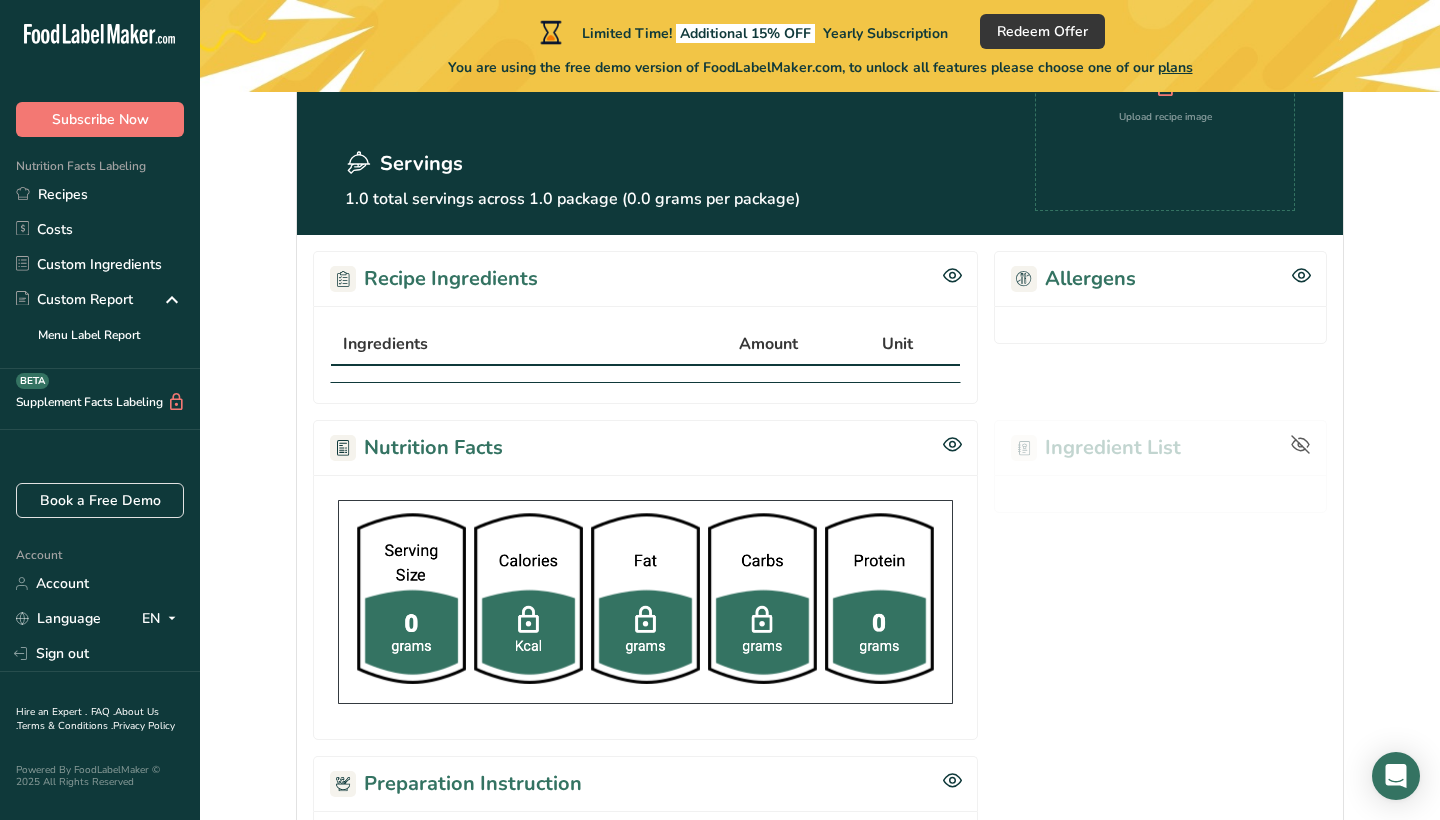 click at bounding box center (645, 602) 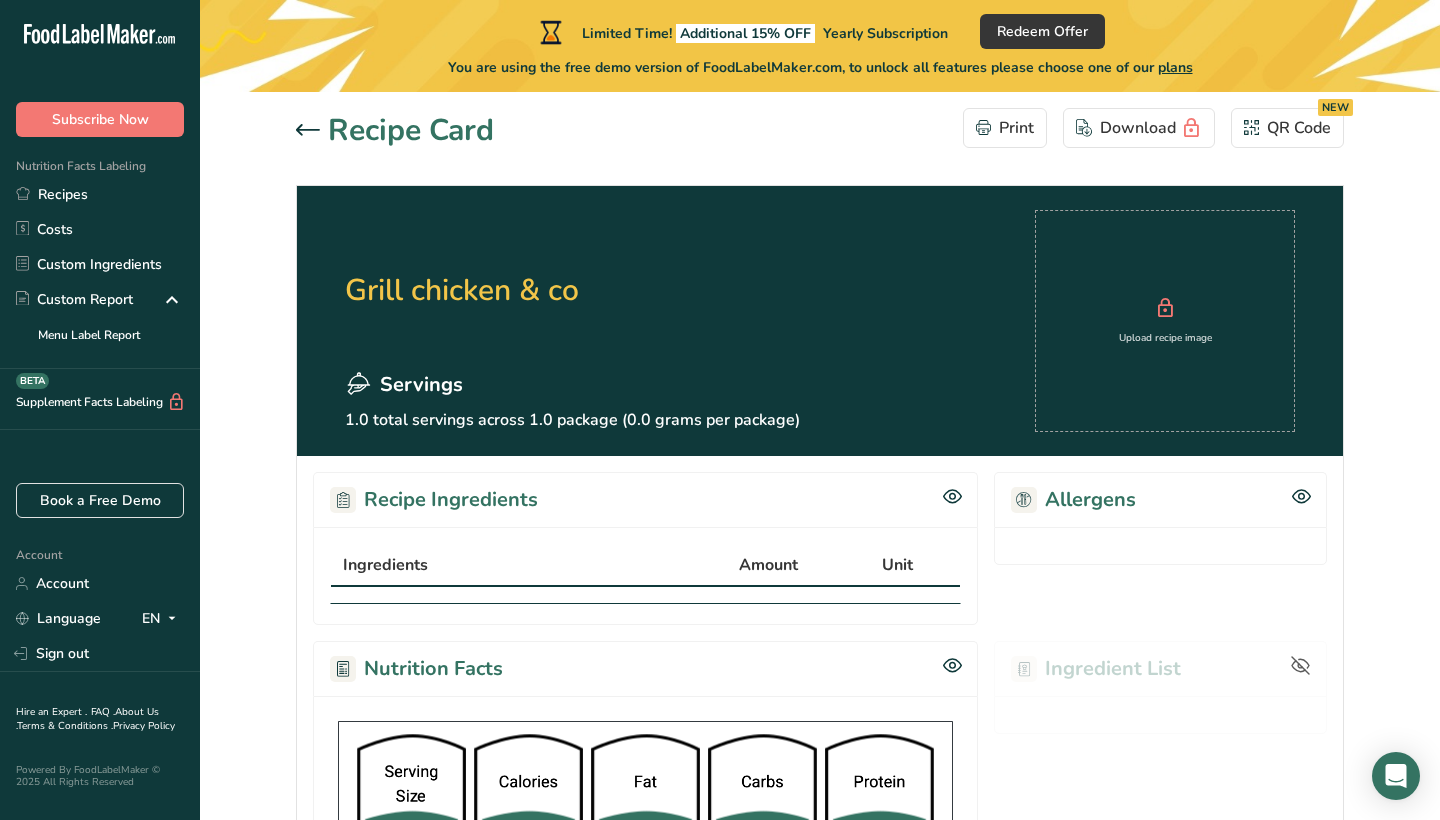 scroll, scrollTop: 0, scrollLeft: 0, axis: both 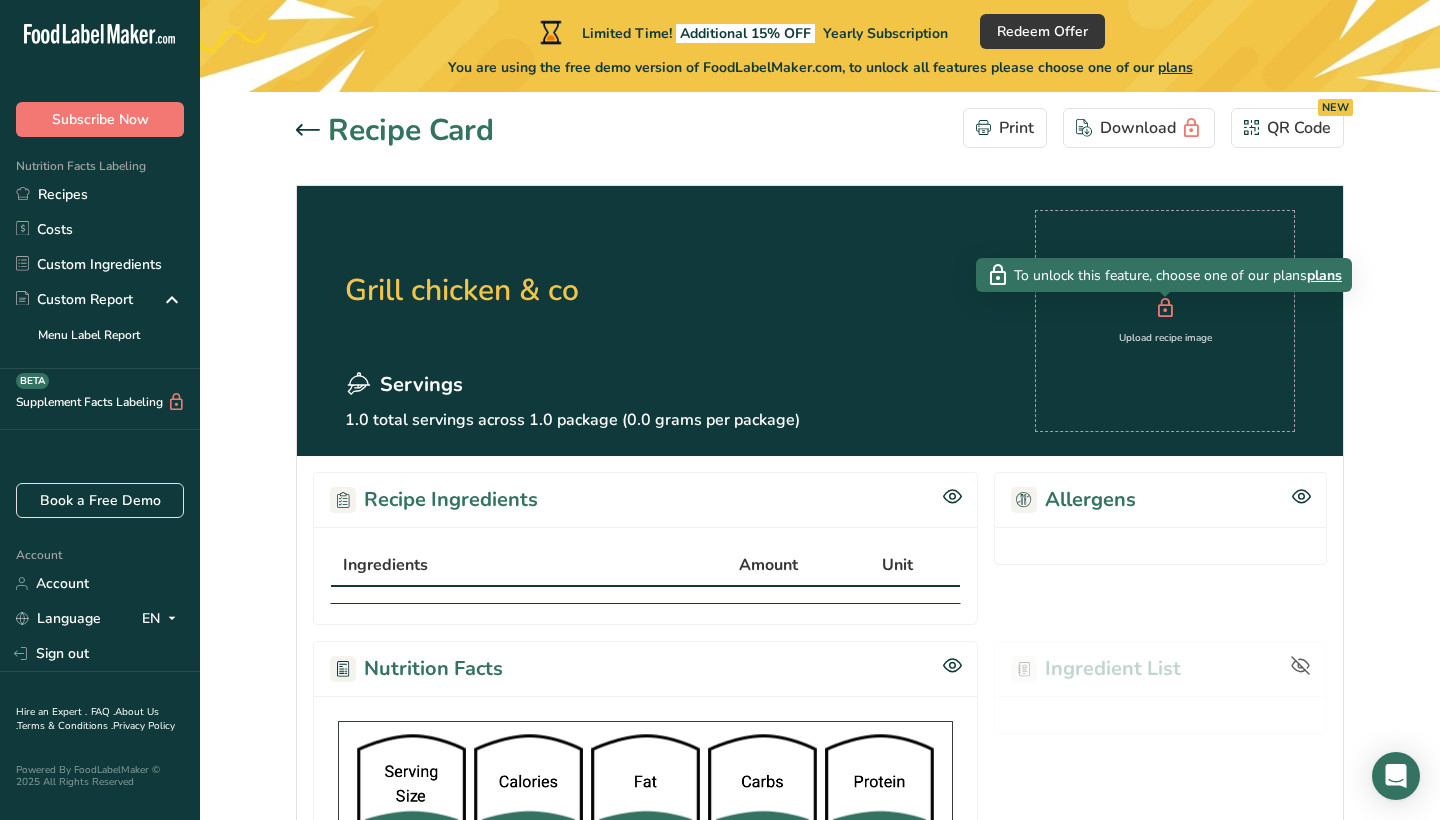 click at bounding box center (1165, 309) 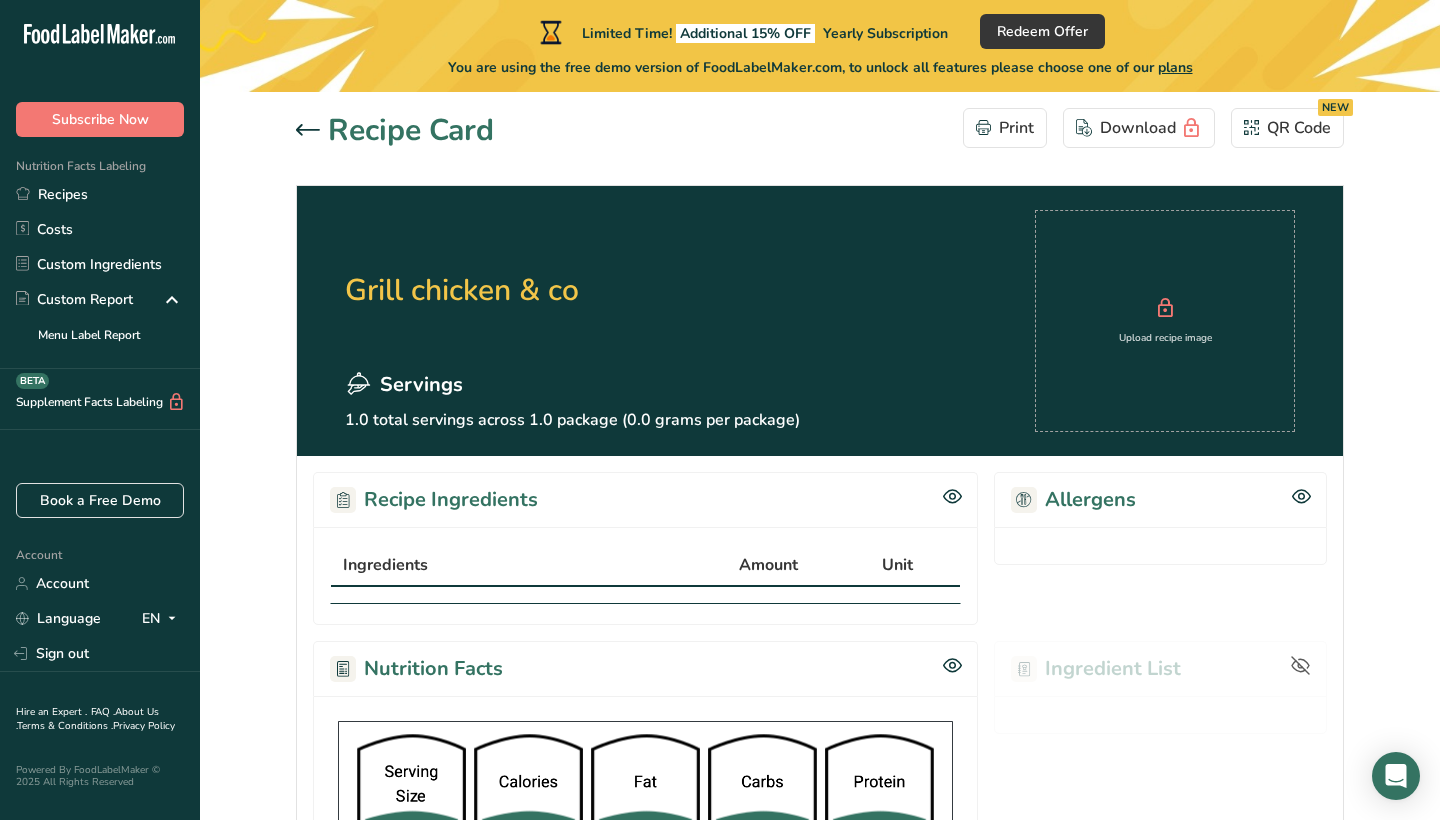 click at bounding box center (1165, 309) 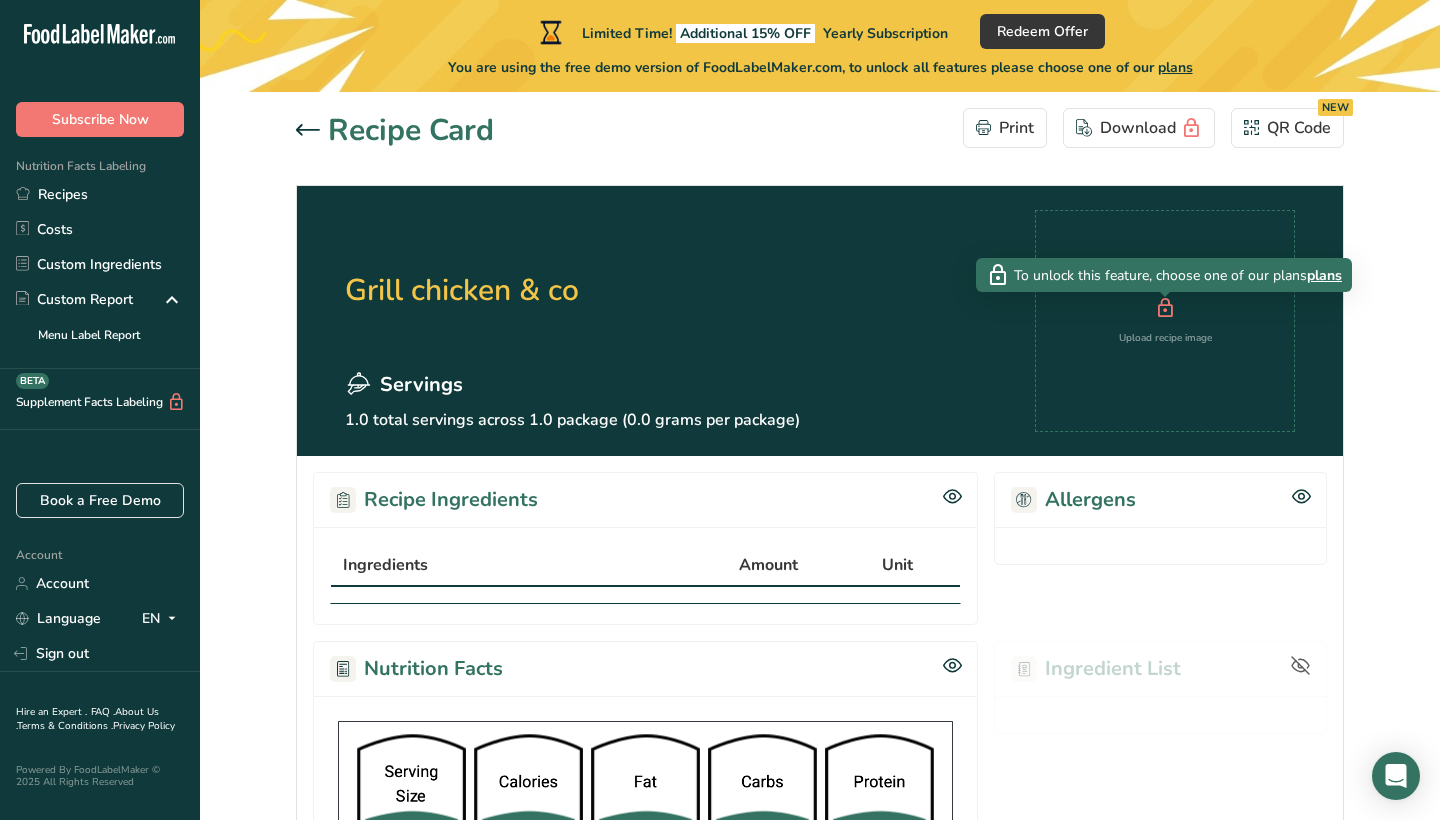 click at bounding box center (1165, 294) 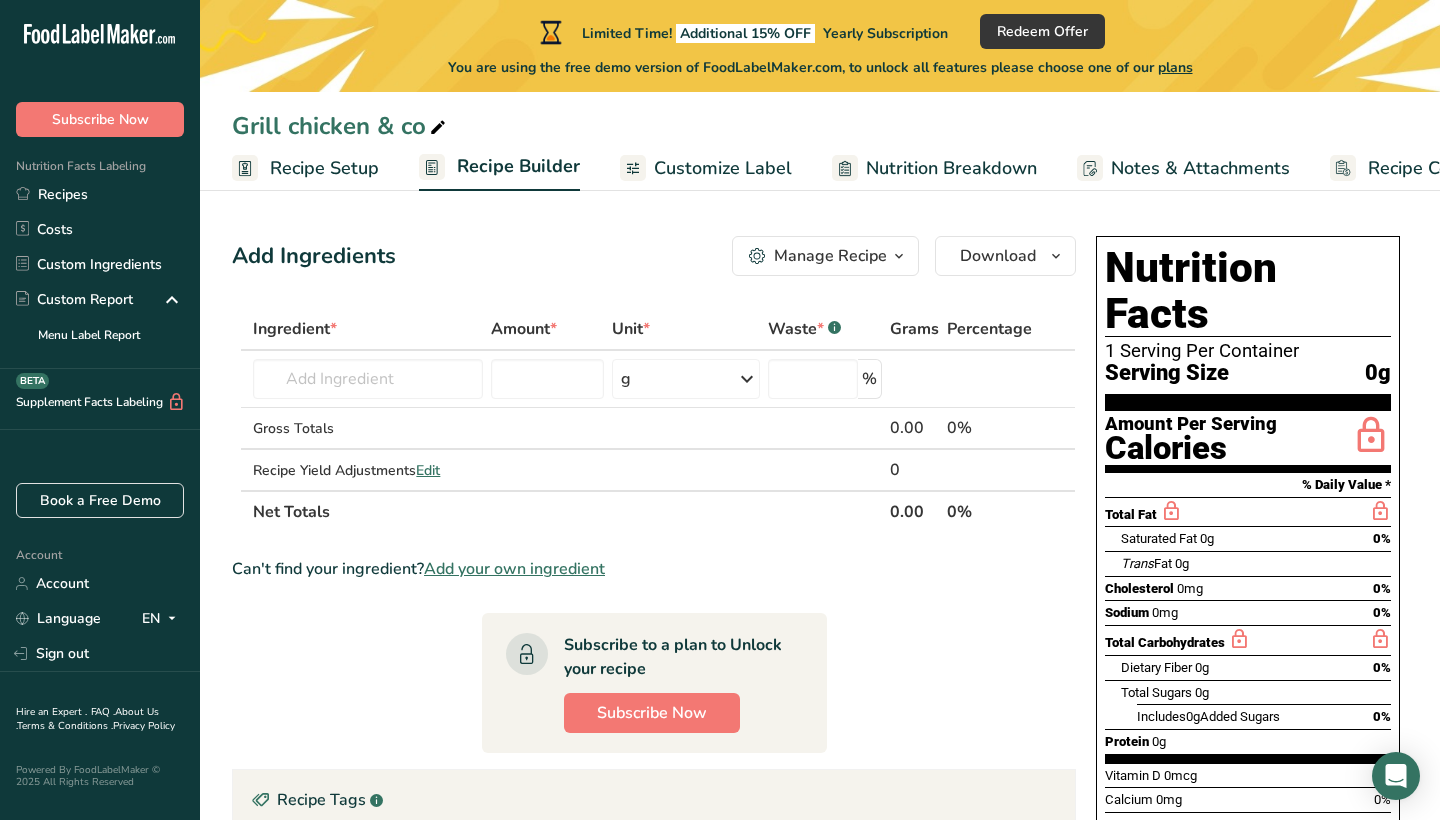 scroll, scrollTop: 0, scrollLeft: 0, axis: both 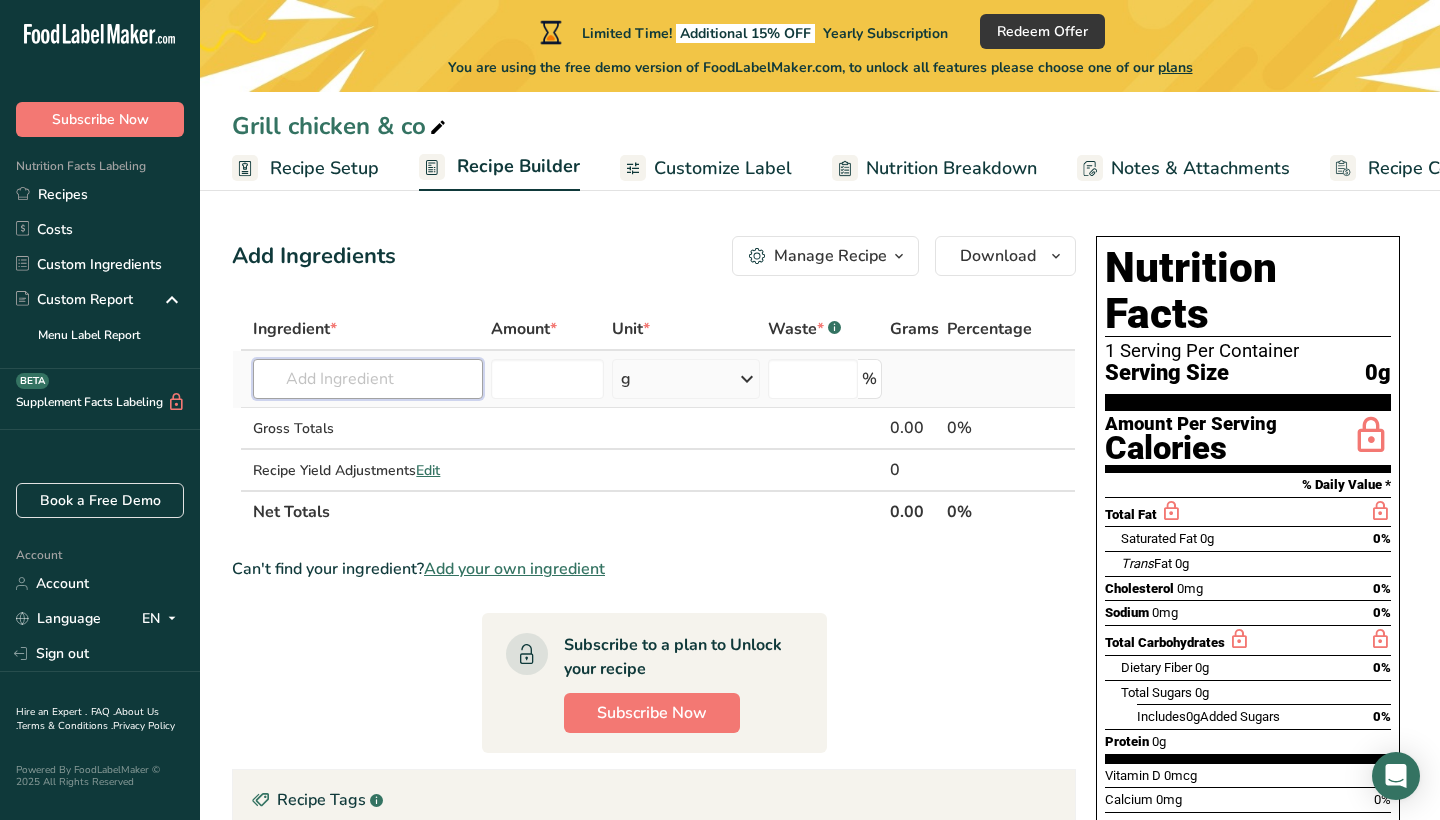 click at bounding box center (368, 379) 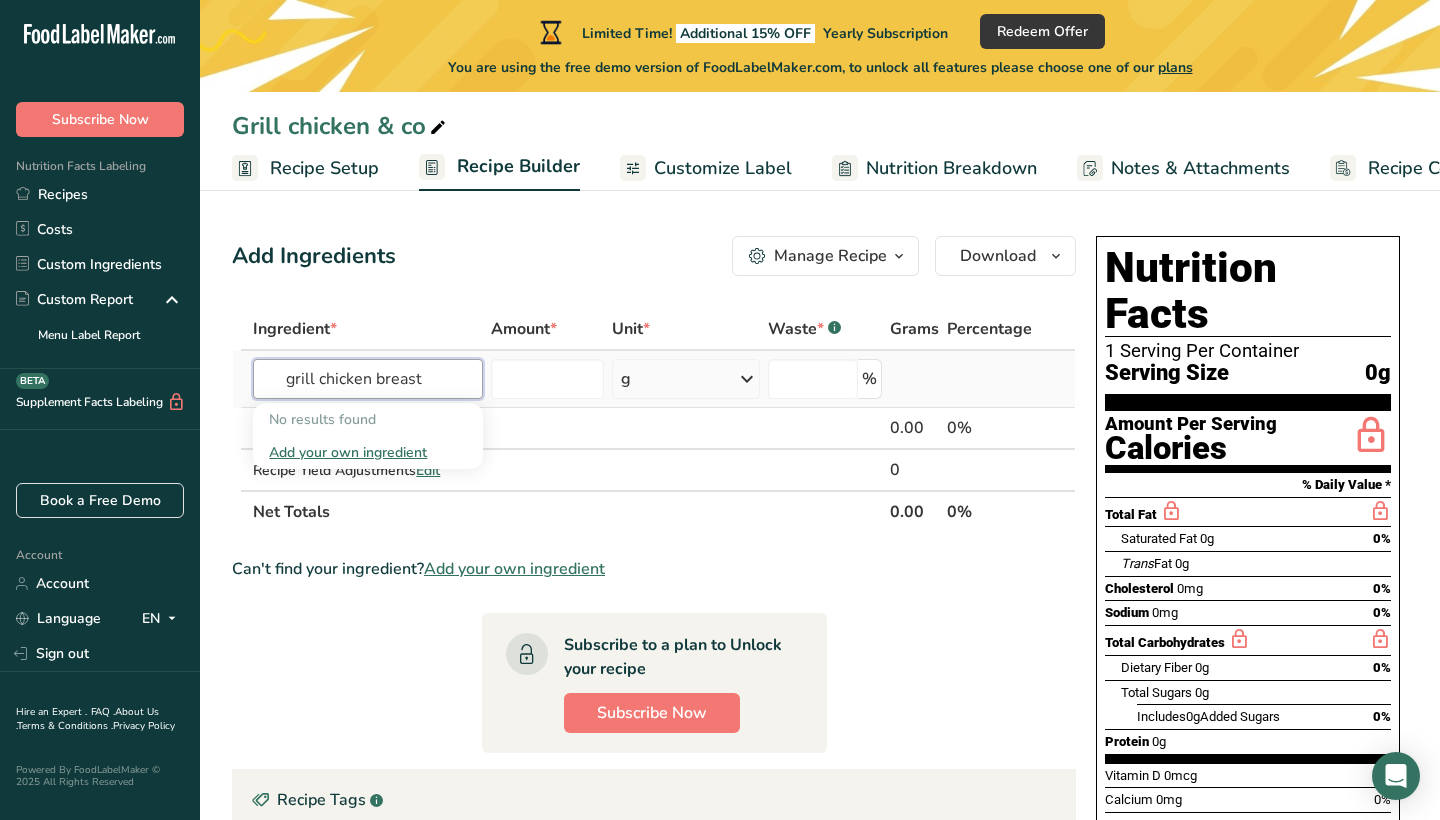 click on "grill chicken breast" at bounding box center [368, 379] 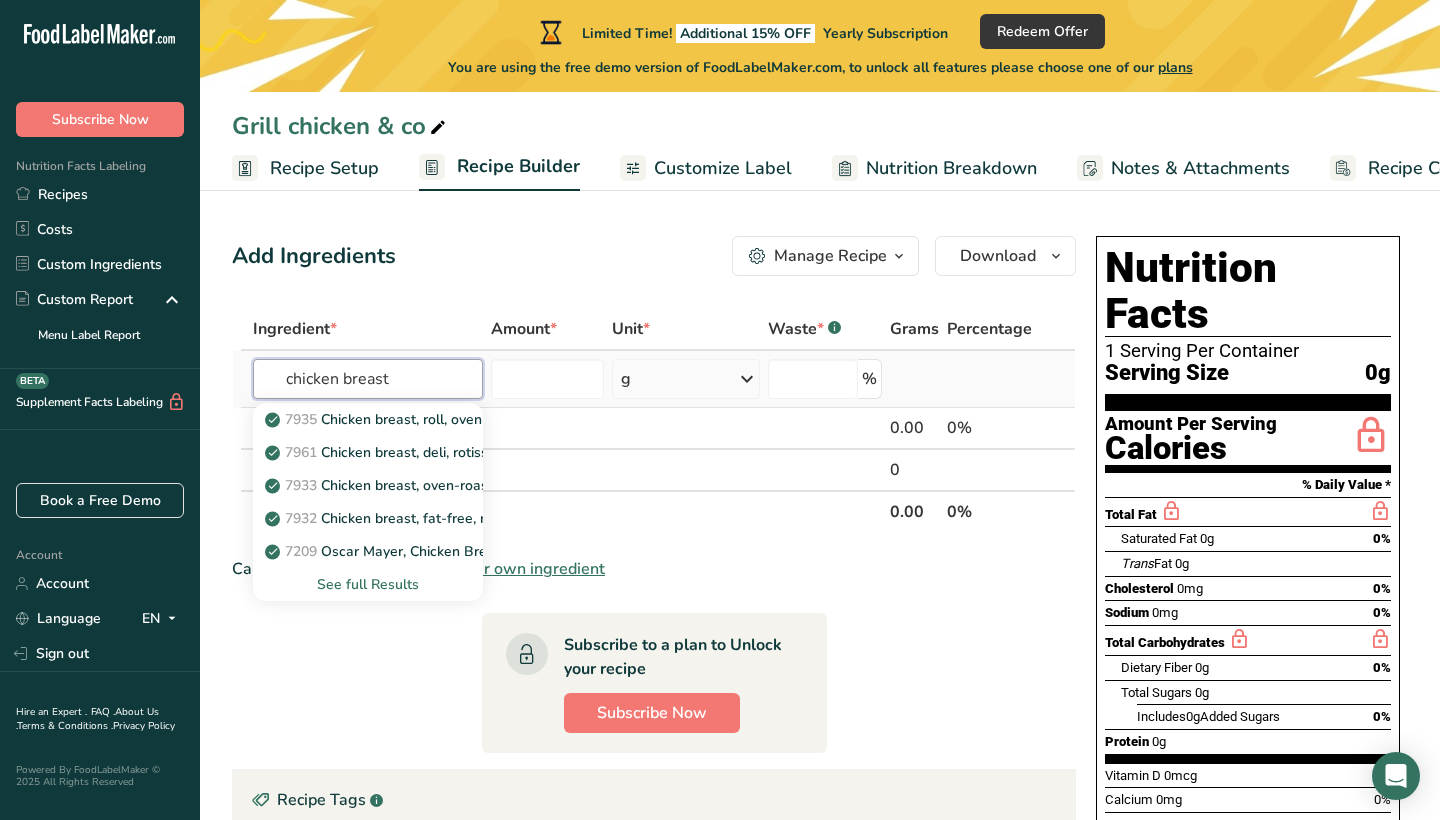 type on "chicken breast" 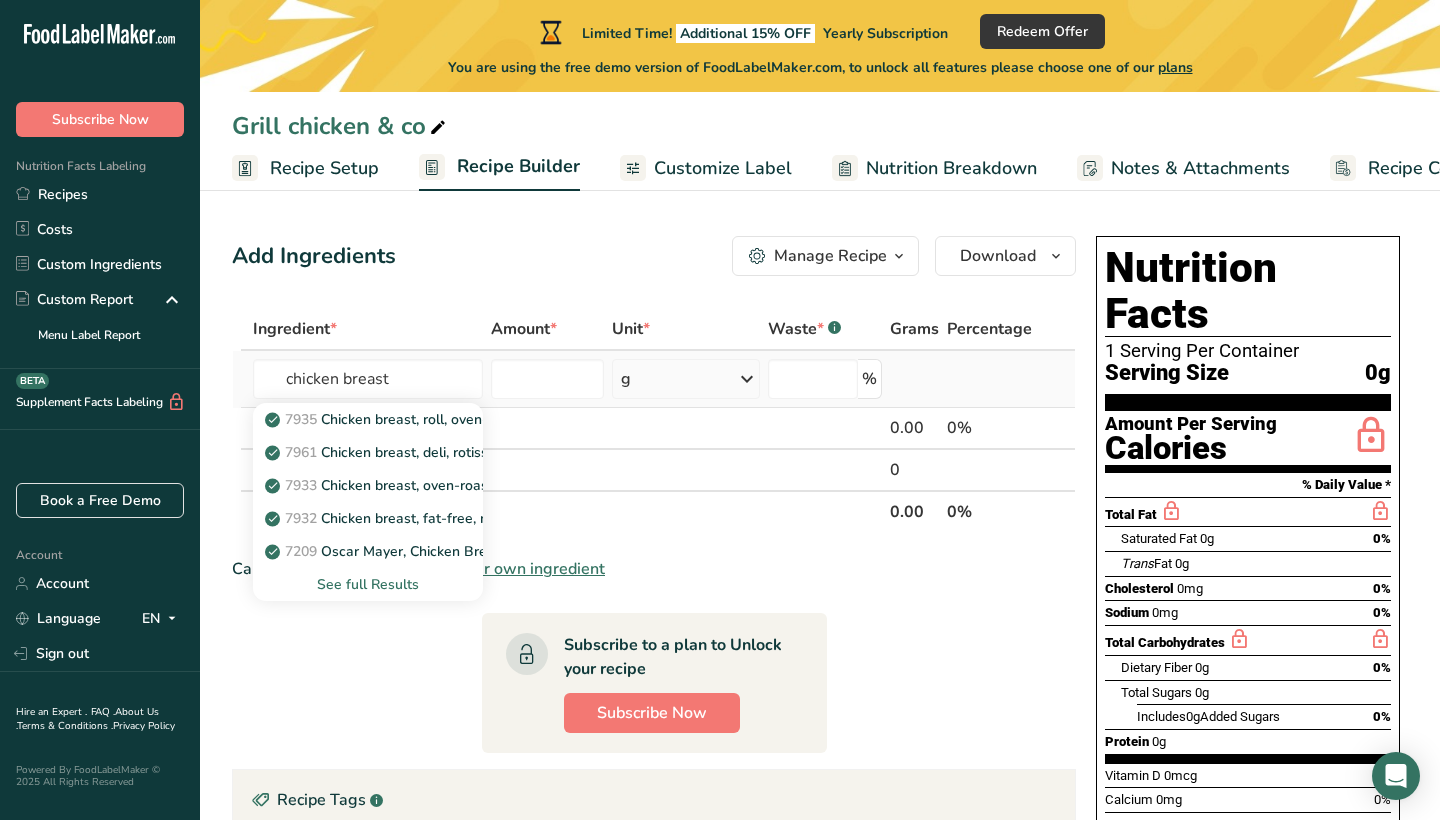 type 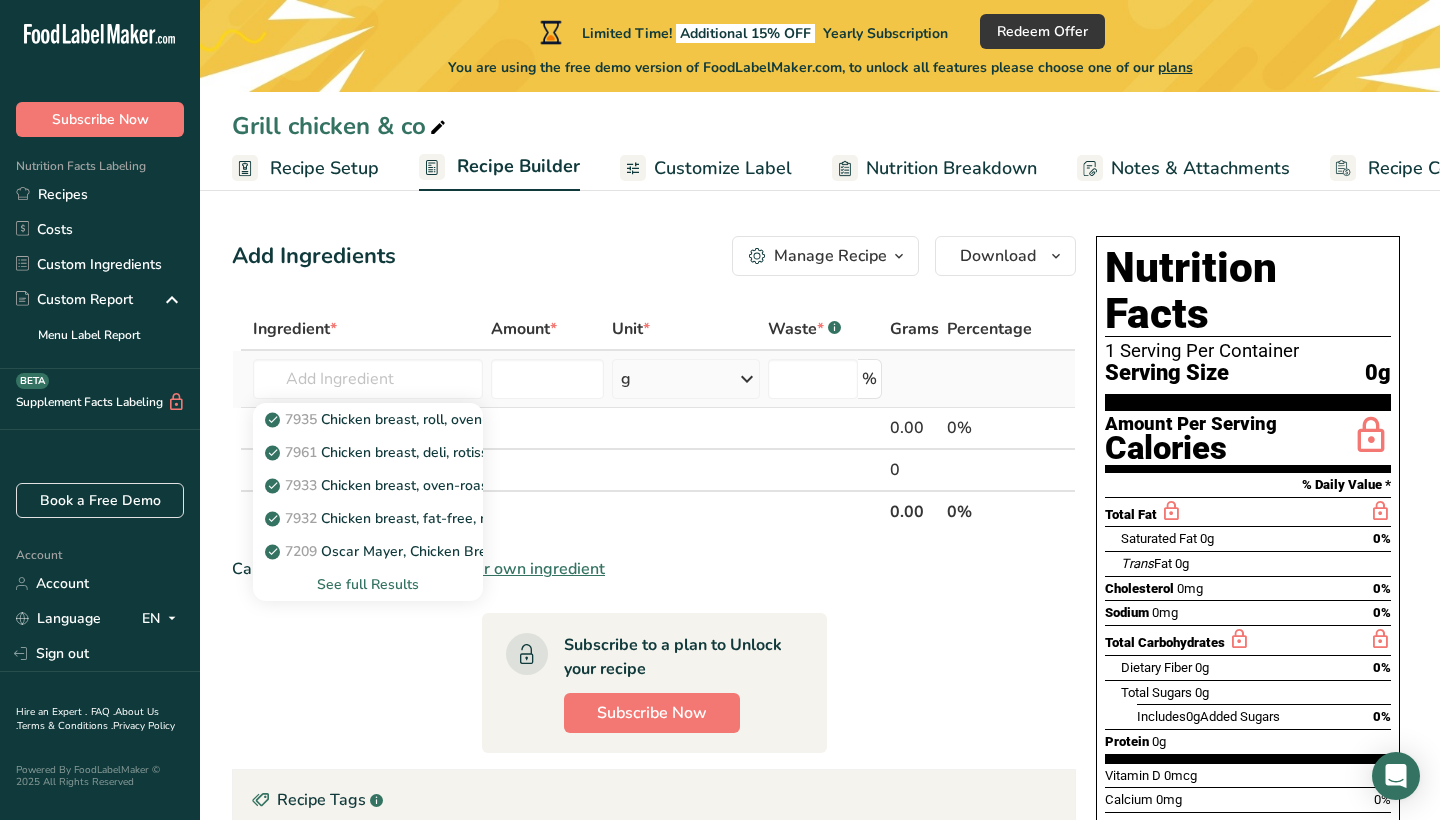 click on "See full Results" at bounding box center (368, 584) 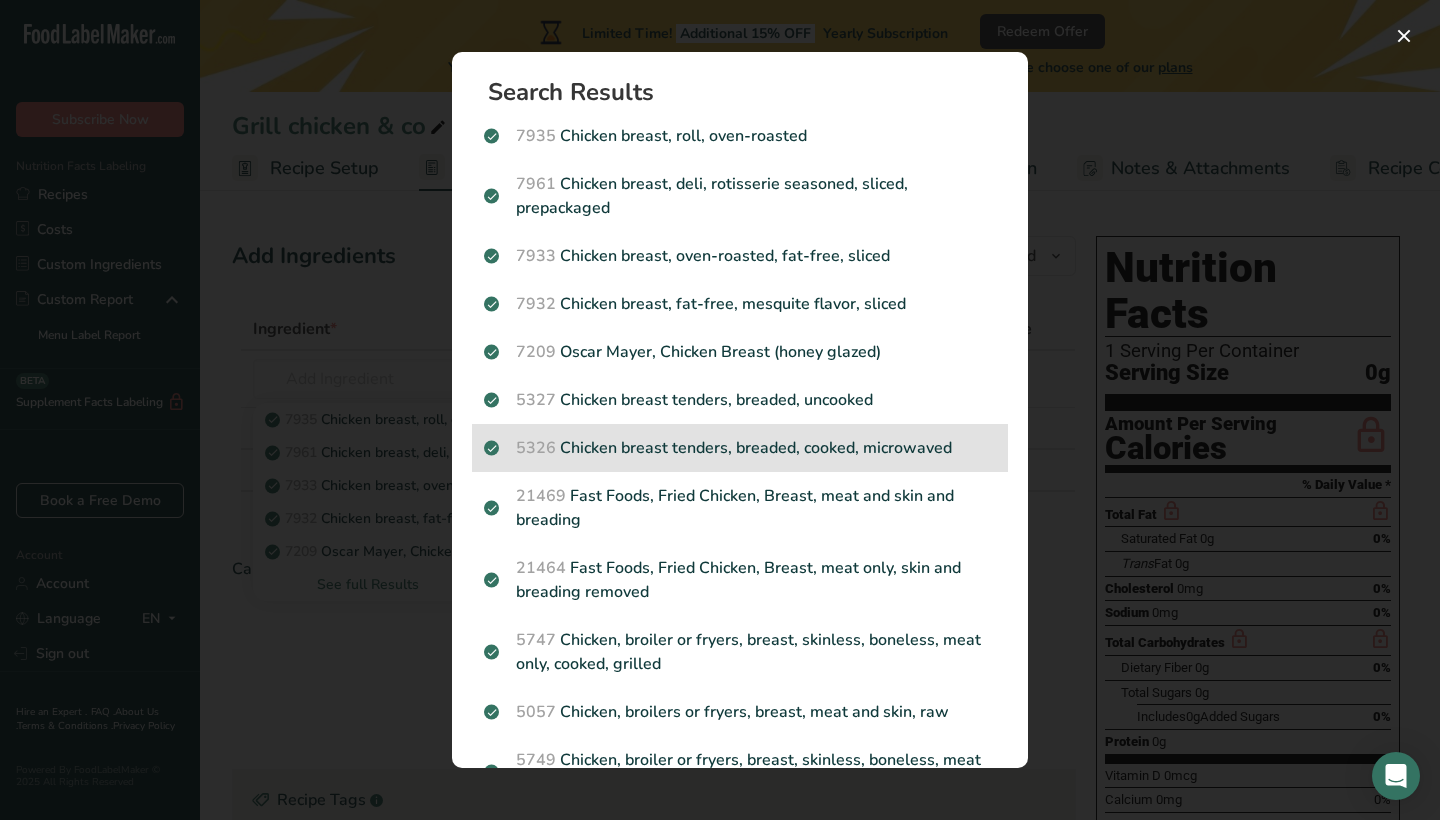 scroll, scrollTop: 0, scrollLeft: 0, axis: both 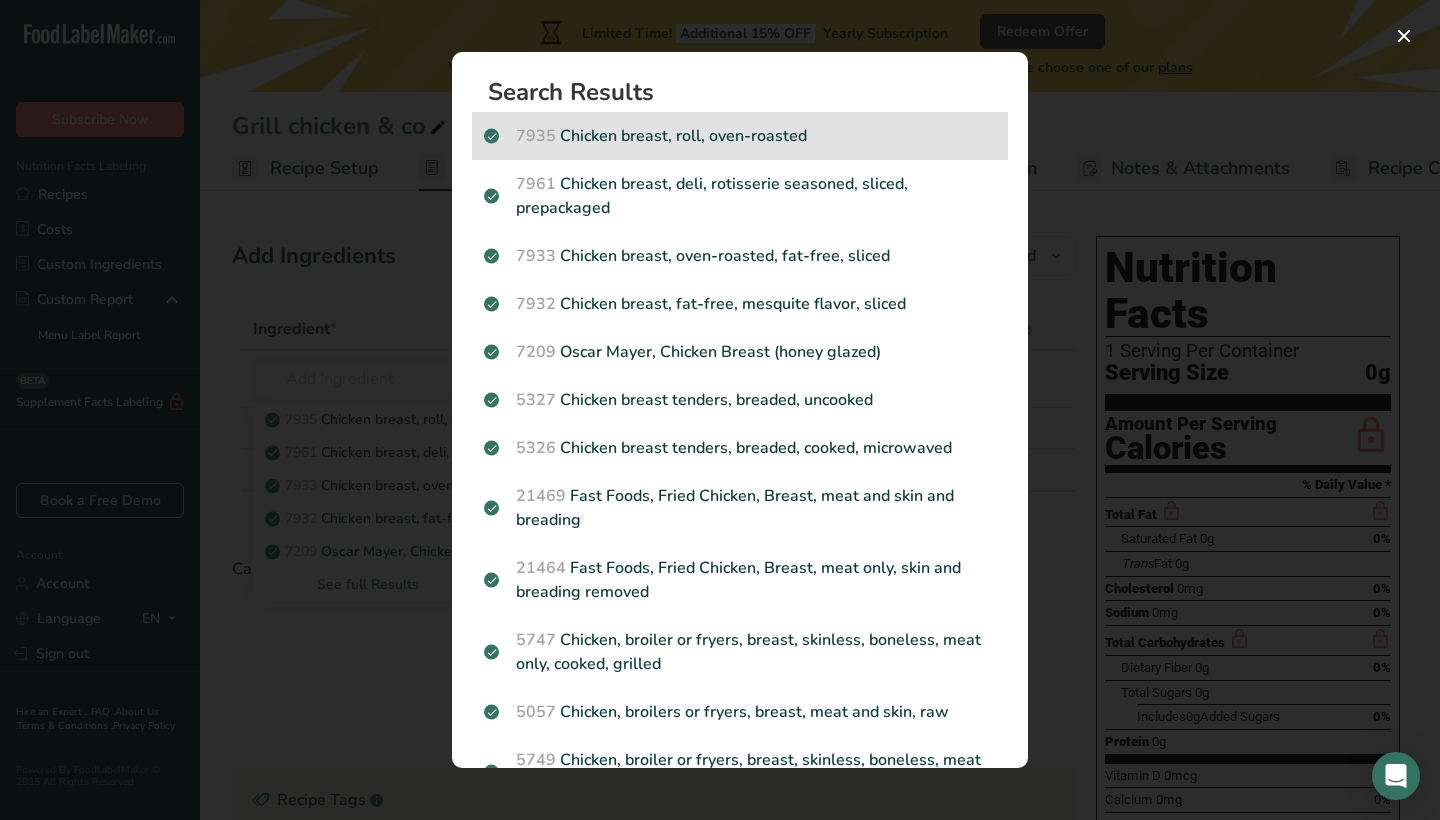 click on "7935
Chicken breast, roll, oven-roasted" at bounding box center (740, 136) 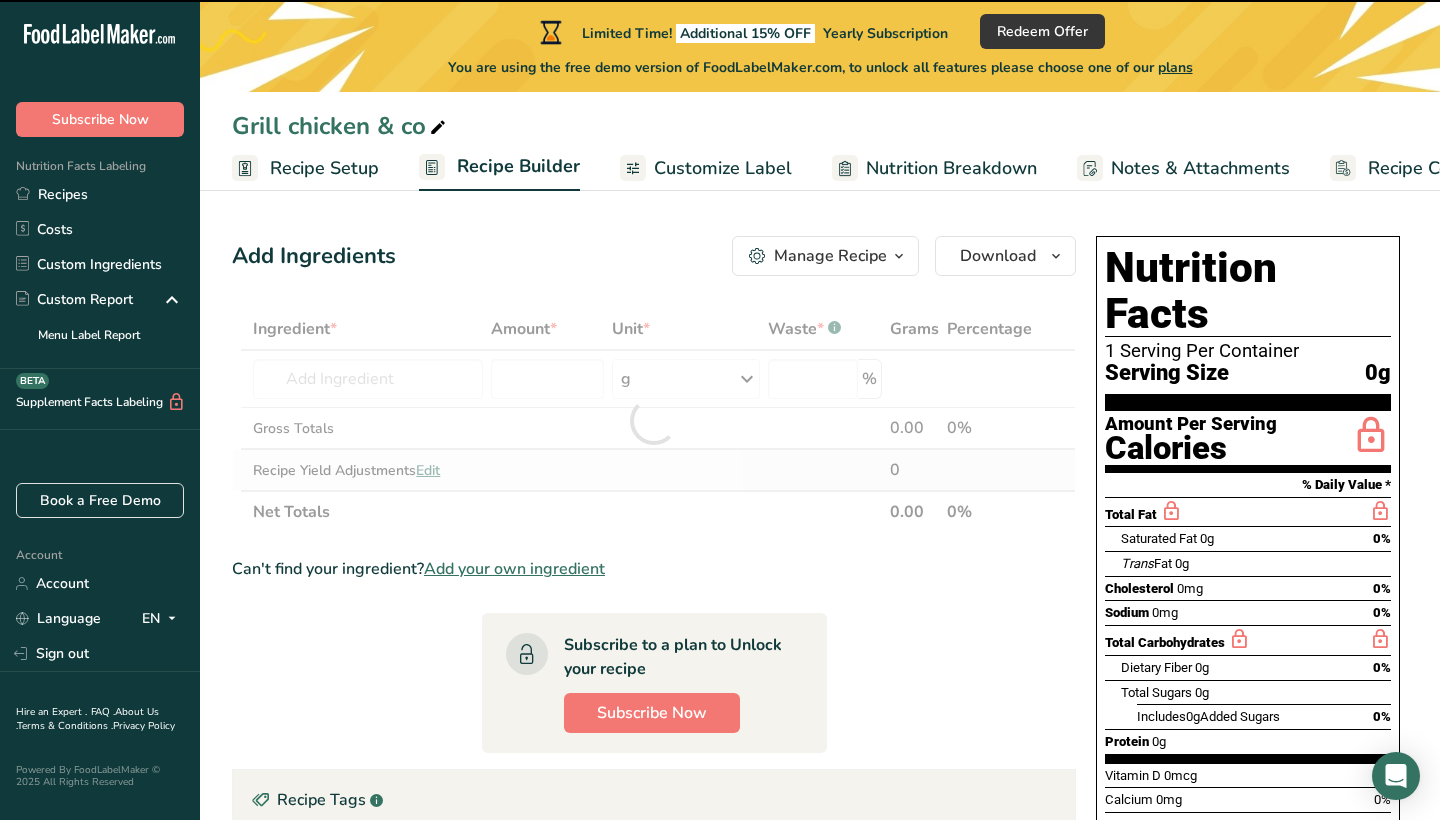 type on "0" 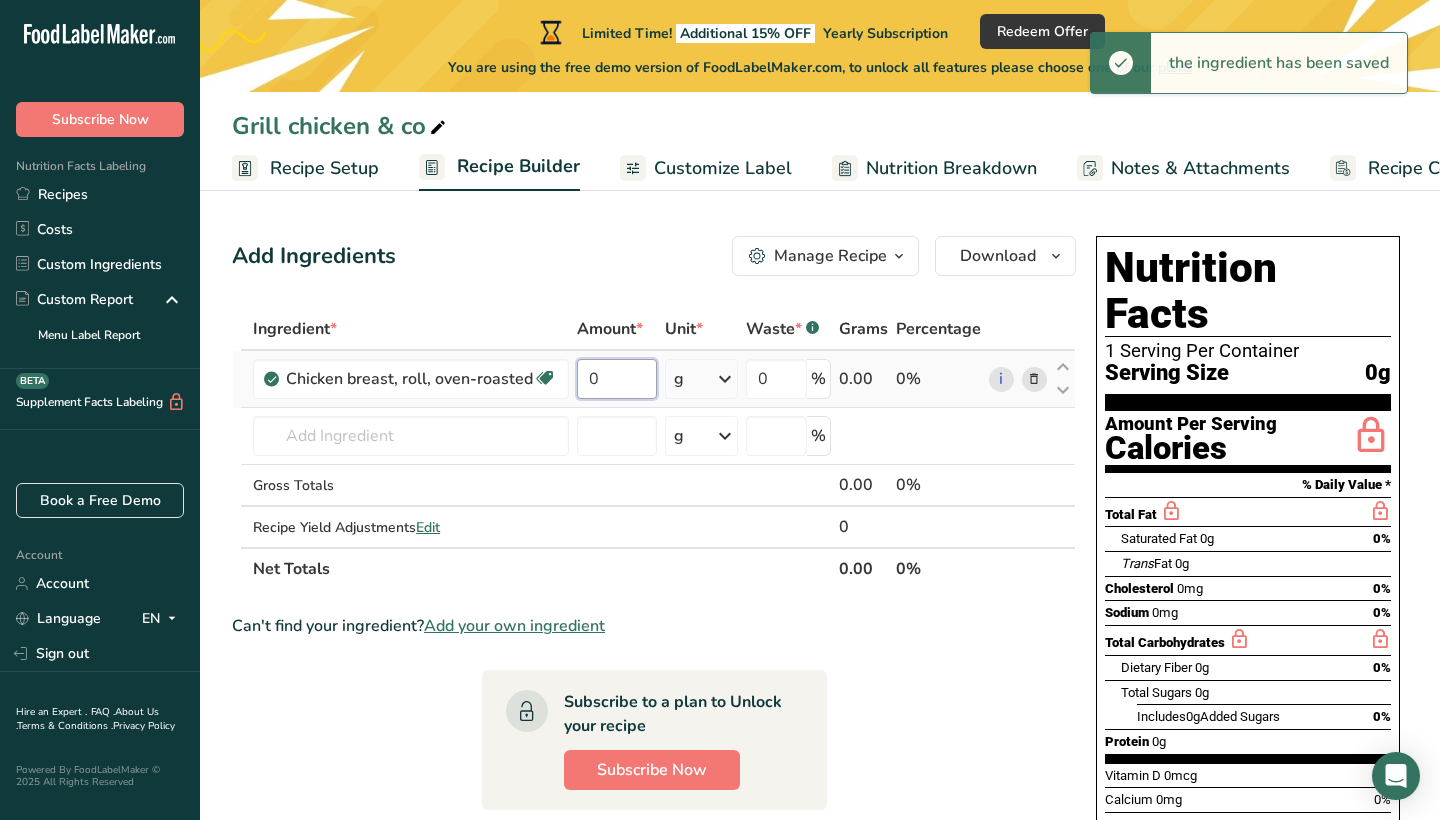 click on "0" at bounding box center [616, 379] 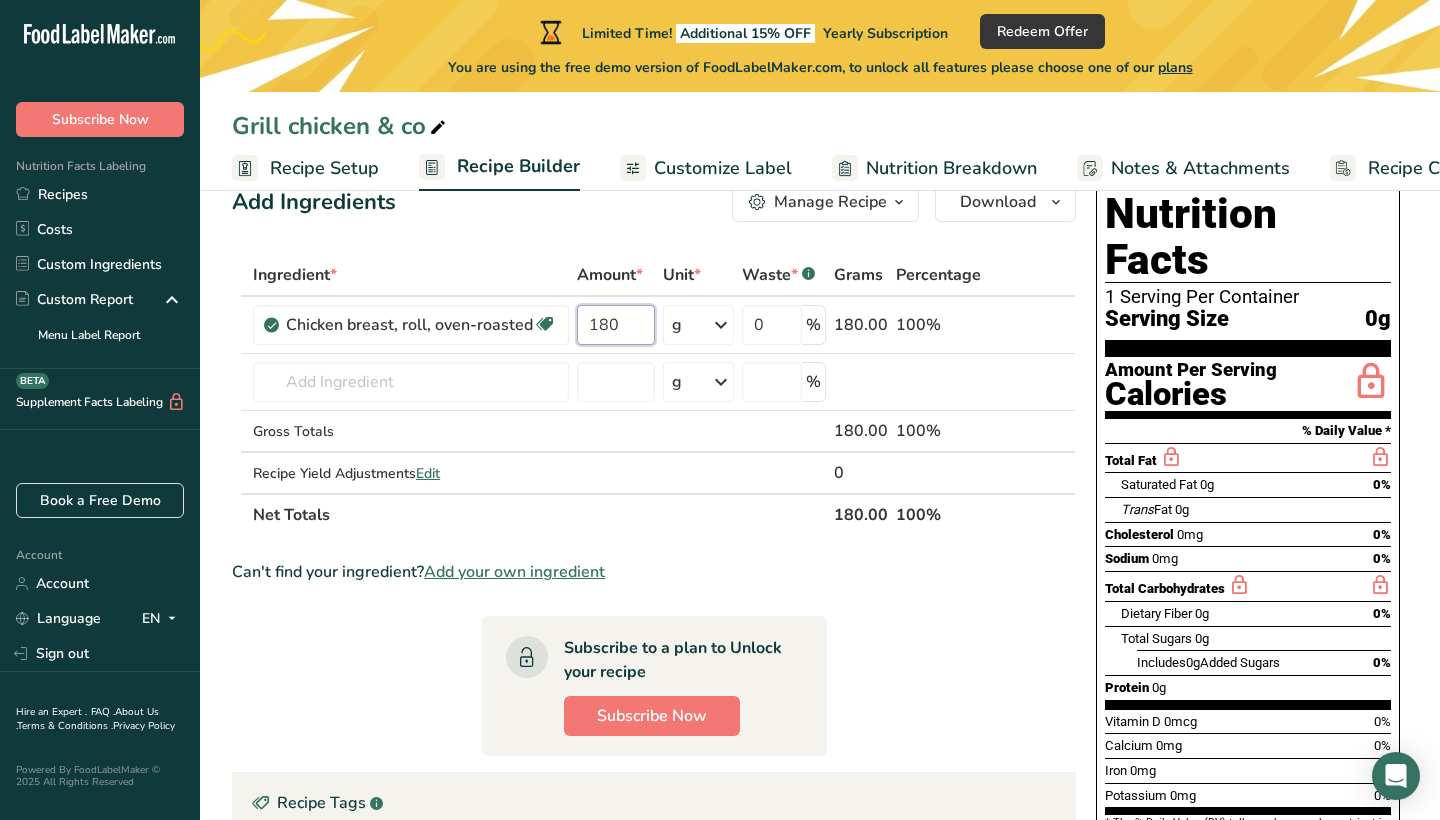 scroll, scrollTop: 39, scrollLeft: 0, axis: vertical 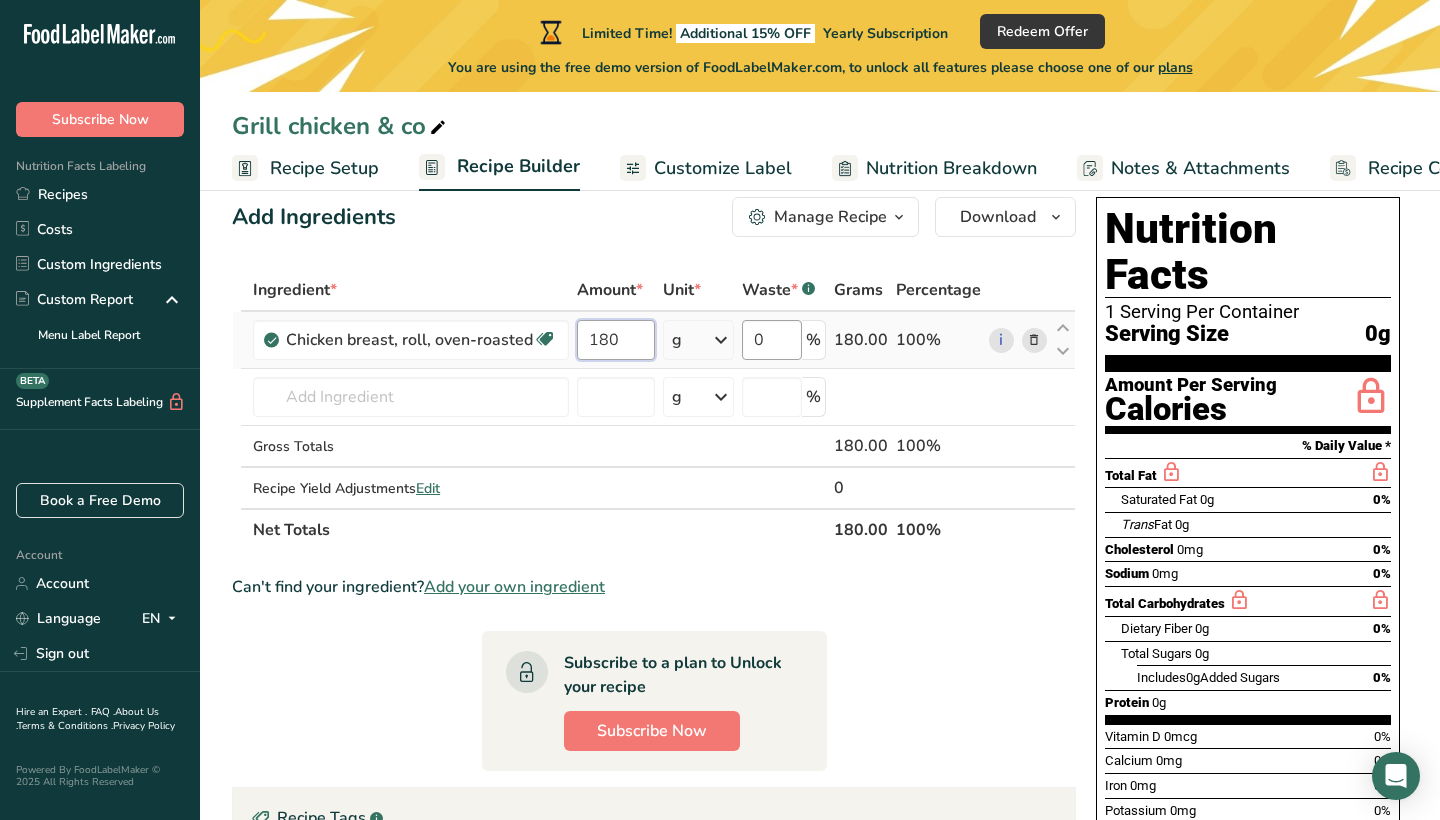 type on "180" 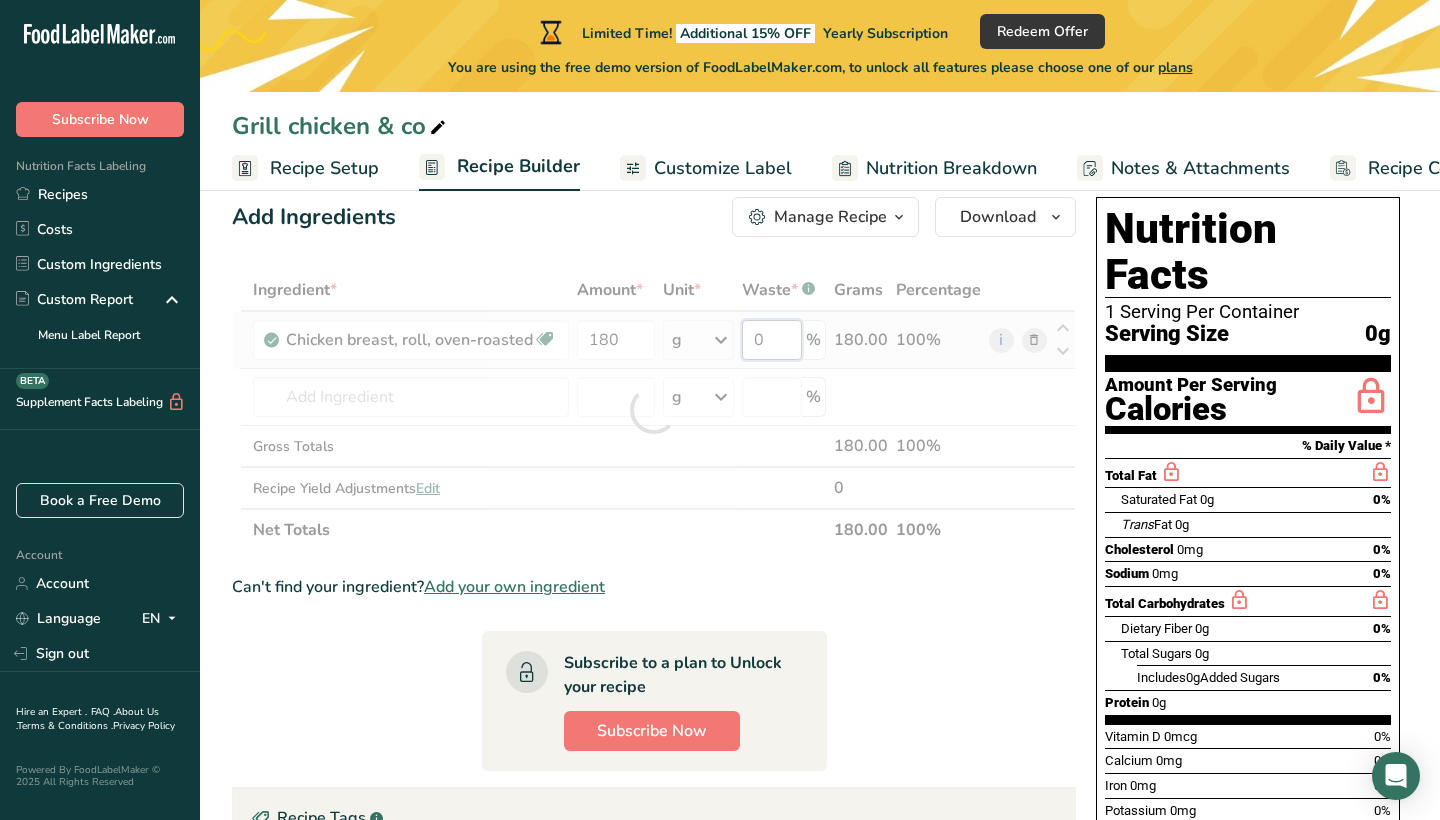 click on "Ingredient *
Amount *
Unit *
Waste *   .a-a{fill:#347362;}.b-a{fill:#fff;}          Grams
Percentage
Chicken breast, roll, oven-roasted
Dairy free
Gluten free
Soy free
180
g
Portions
1 serving 2 oz
Weight Units
g
kg
mg
See more
Volume Units
l
Volume units require a density conversion. If you know your ingredient's density enter it below. Otherwise, click on "RIA" our AI Regulatory bot - she will be able to help you
lb/ft3
g/cm3
Confirm
mL
lb/ft3
g/cm3" at bounding box center [654, 410] 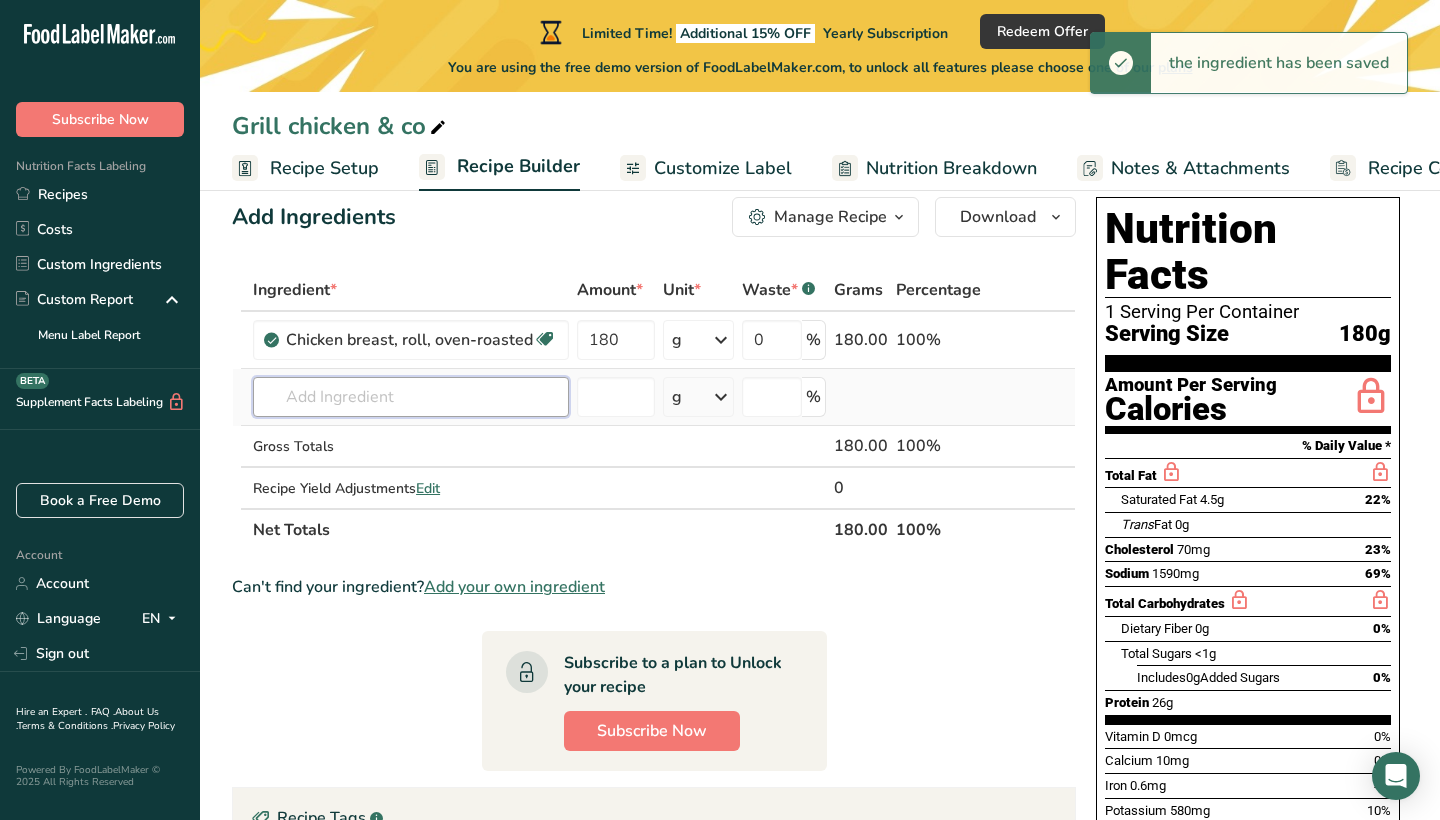 click on "Ingredient *
Amount *
Unit *
Waste *   .a-a{fill:#347362;}.b-a{fill:#fff;}          Grams
Percentage
Chicken breast, roll, oven-roasted
Dairy free
Gluten free
Soy free
180
g
Portions
1 serving 2 oz
Weight Units
g
kg
mg
See more
Volume Units
l
Volume units require a density conversion. If you know your ingredient's density enter it below. Otherwise, click on "RIA" our AI Regulatory bot - she will be able to help you
lb/ft3
g/cm3
Confirm
mL
lb/ft3
g/cm3" at bounding box center [654, 410] 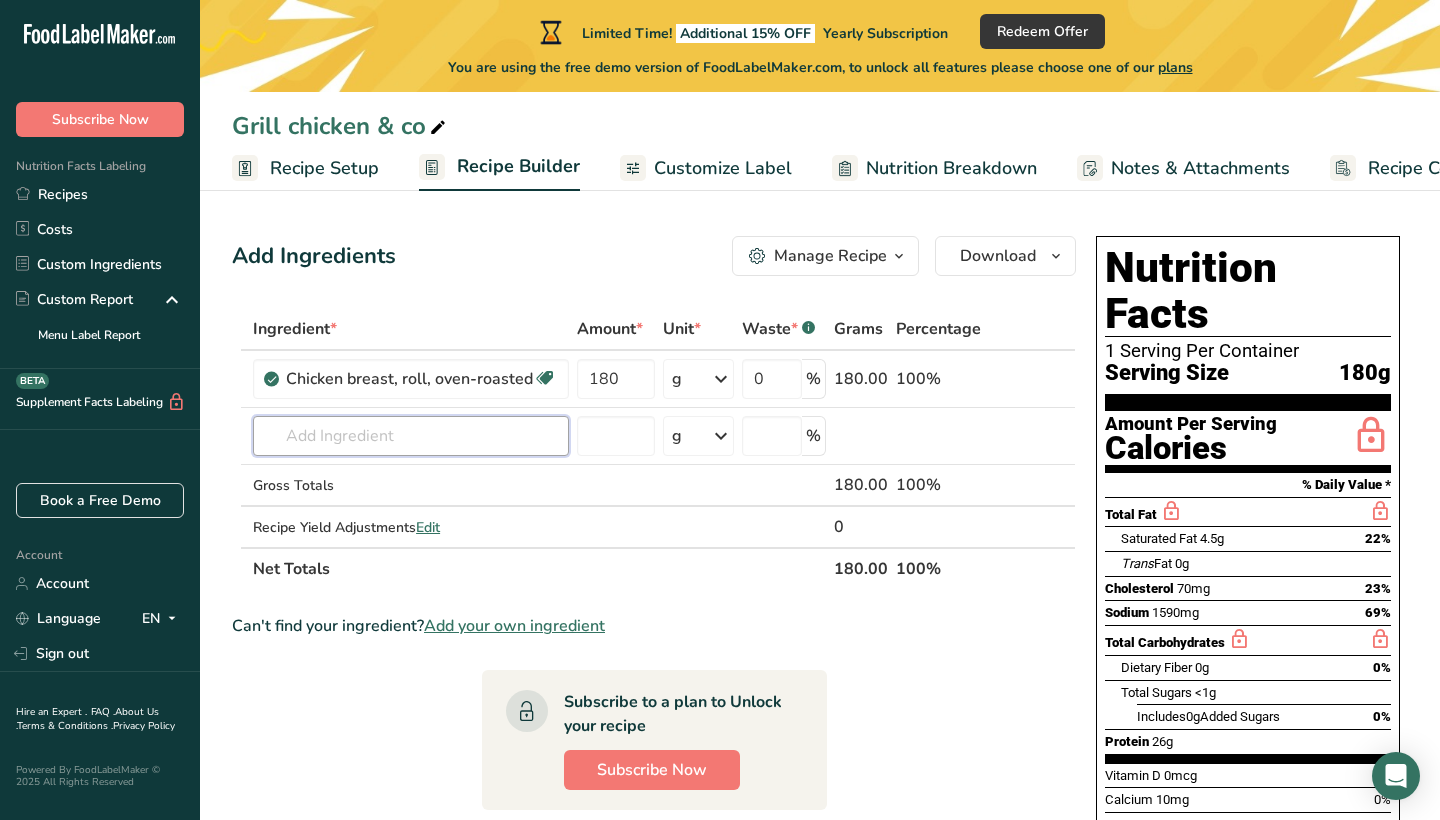 scroll, scrollTop: 0, scrollLeft: 0, axis: both 